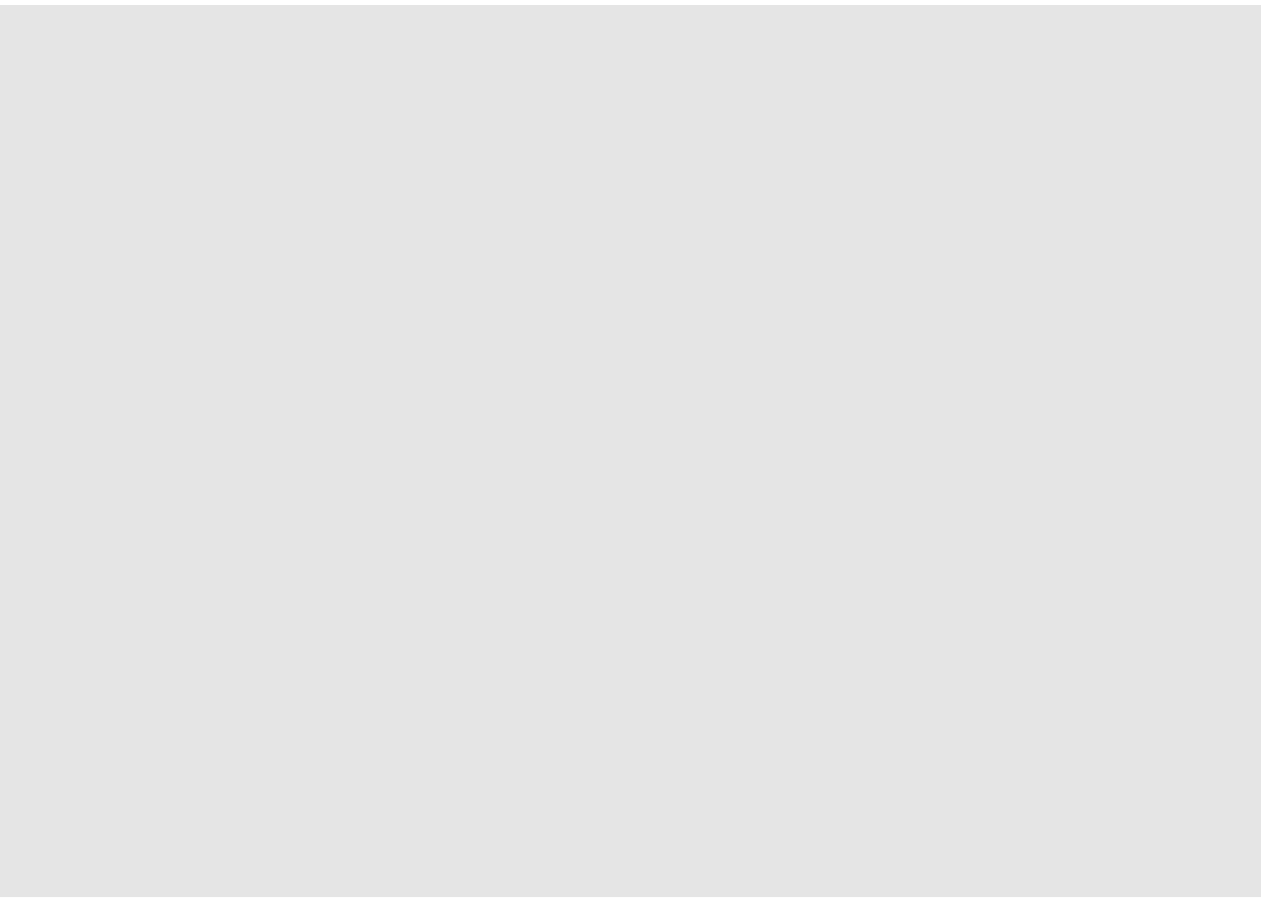 scroll, scrollTop: 0, scrollLeft: 0, axis: both 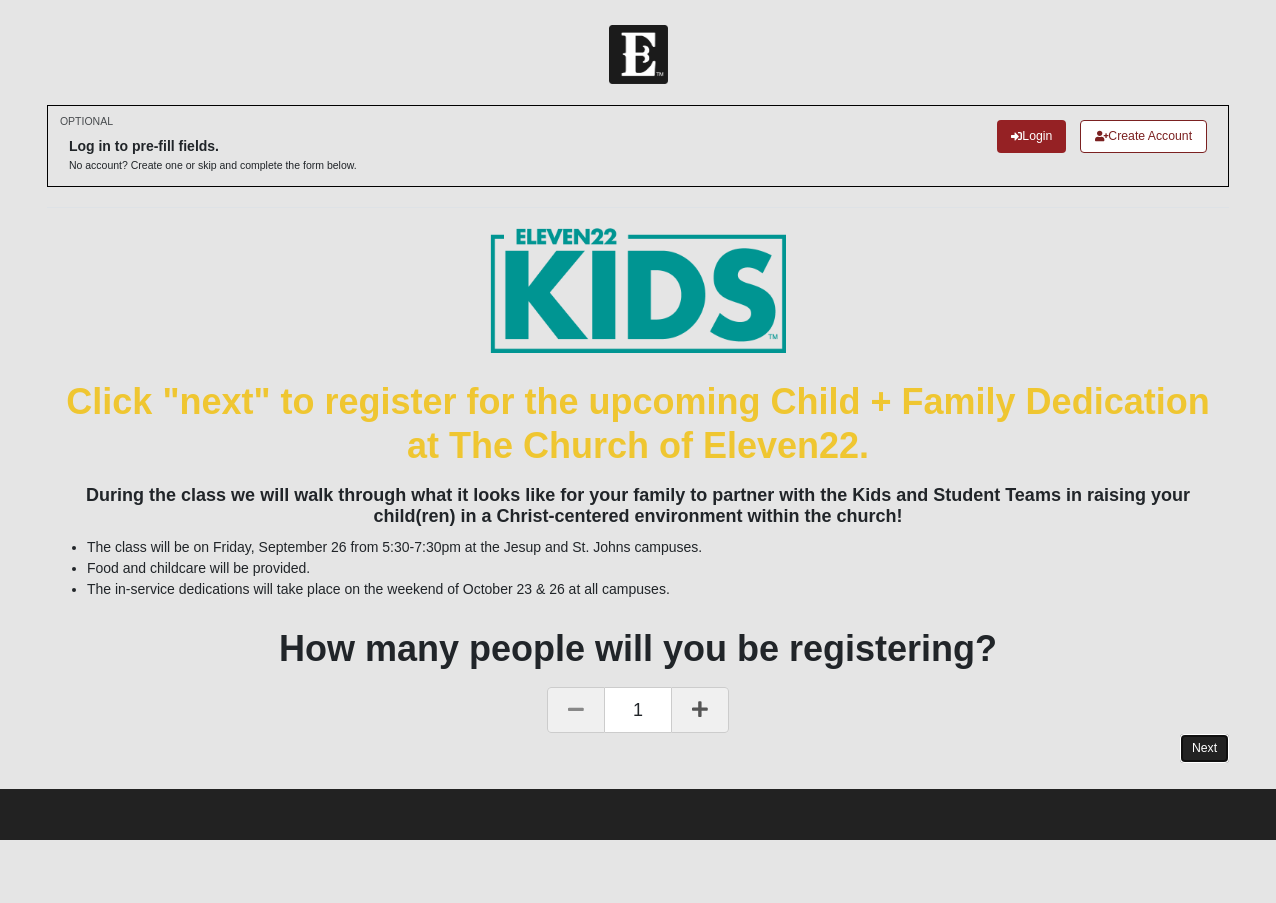 click on "Next" at bounding box center [1204, 748] 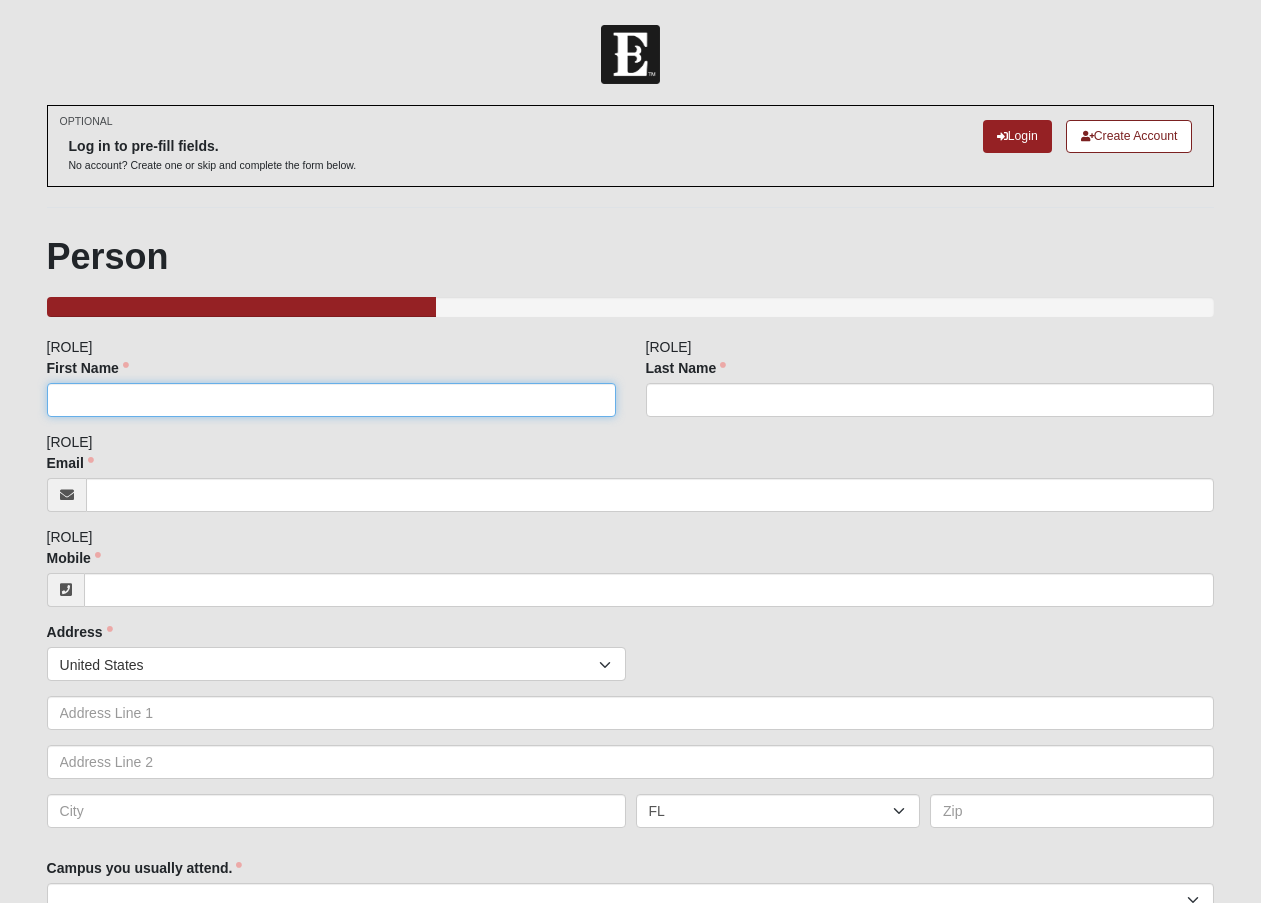 click on "First Name" at bounding box center (331, 400) 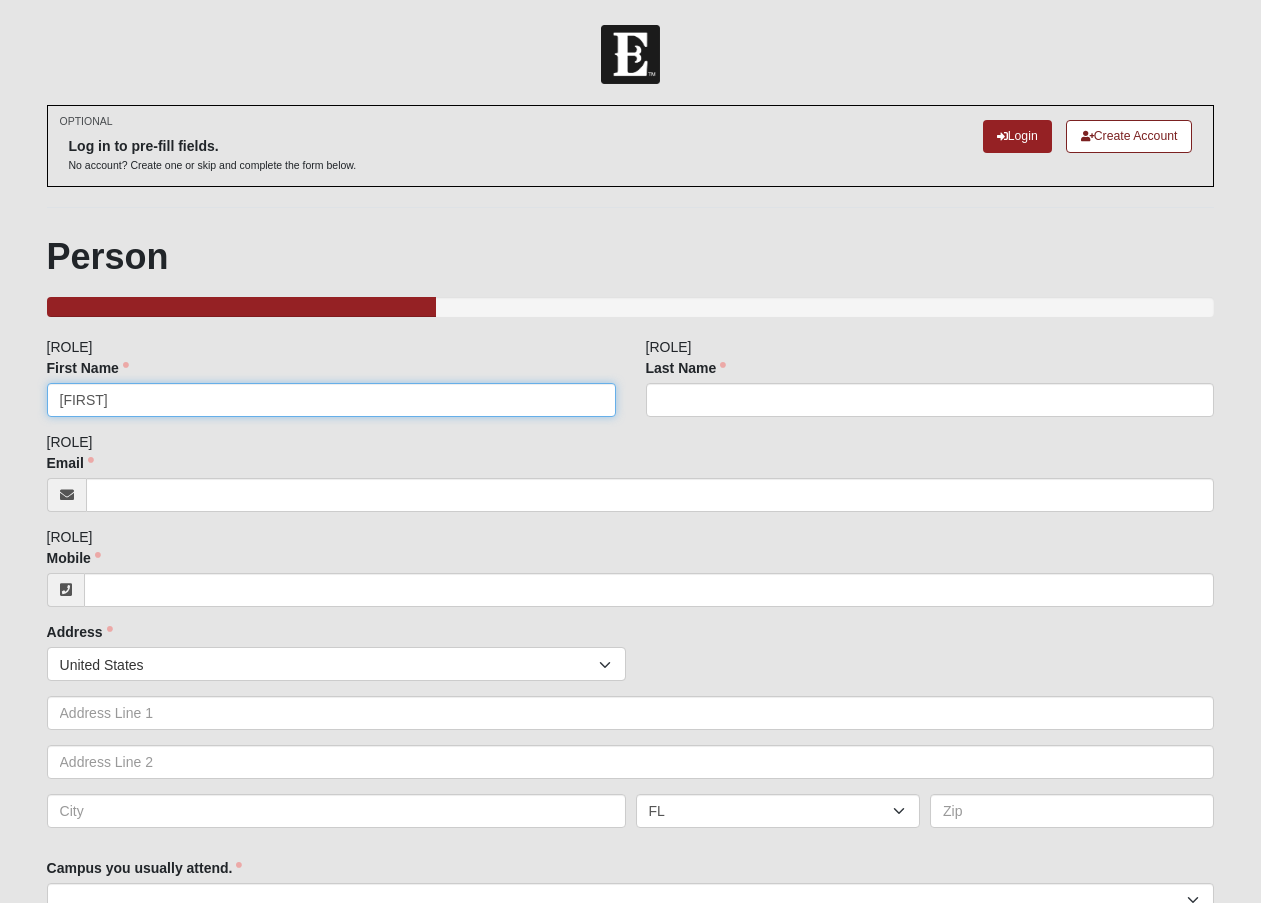 type on "[FIRST]" 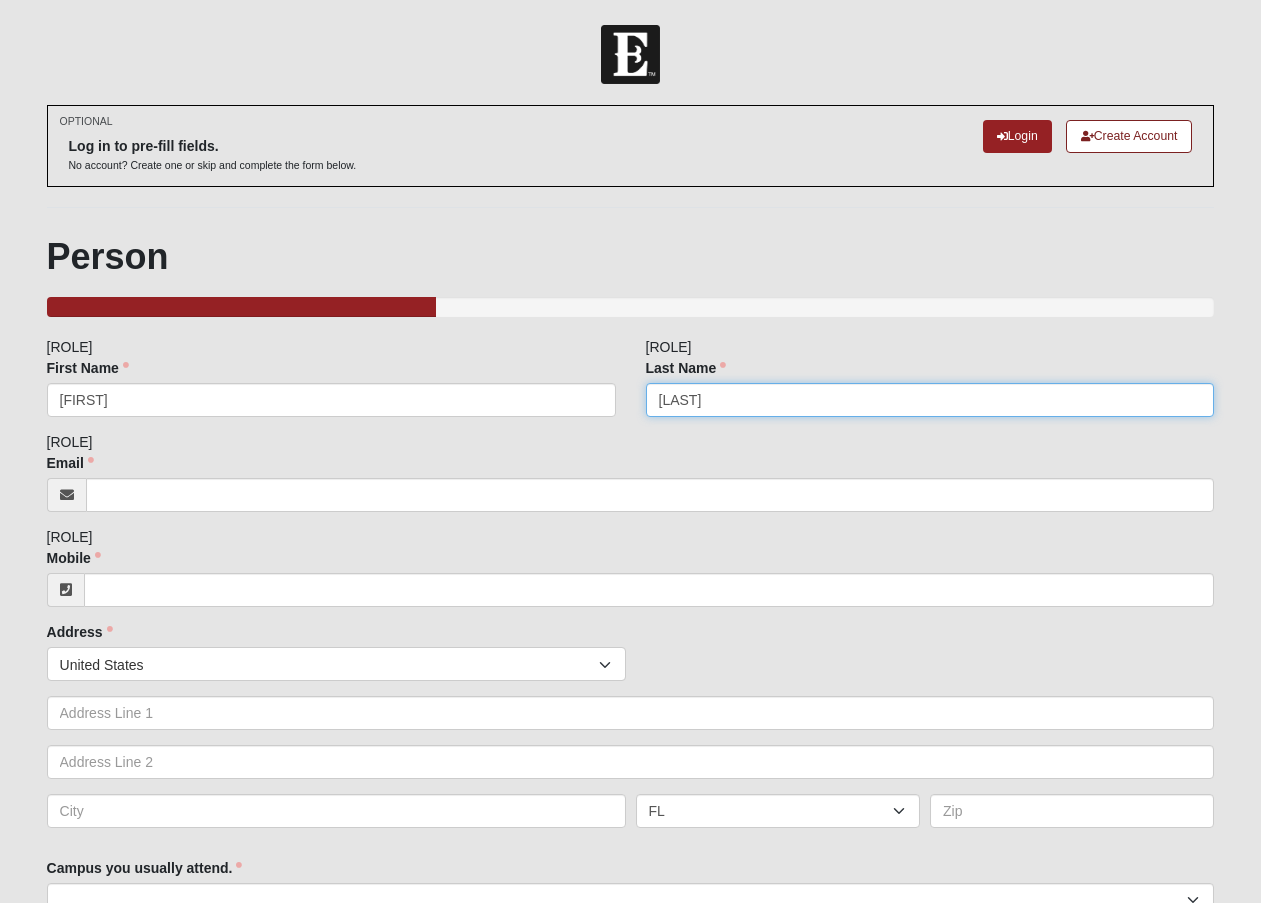 type on "[LAST]" 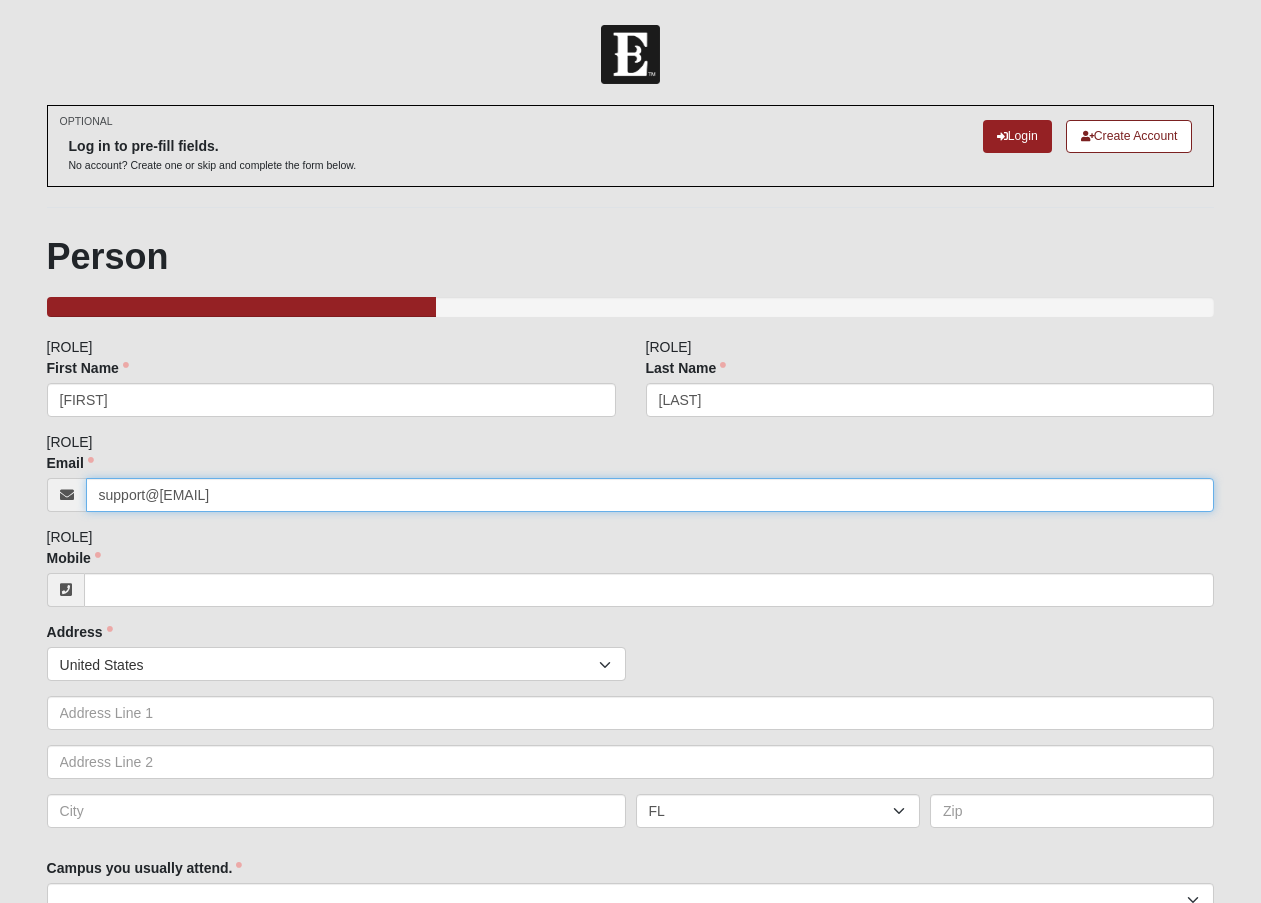 type on "support@[EMAIL]" 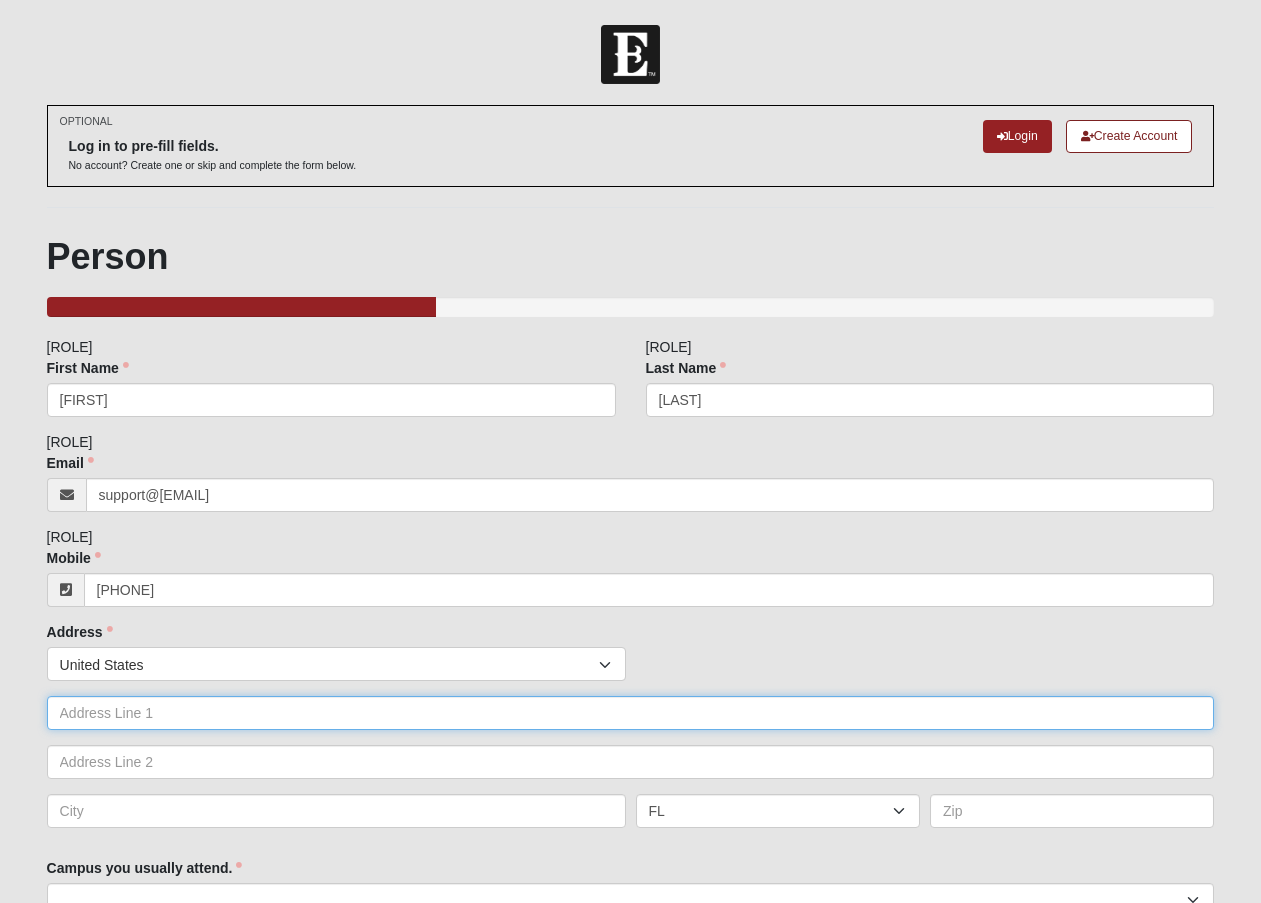 type on "[PHONE]" 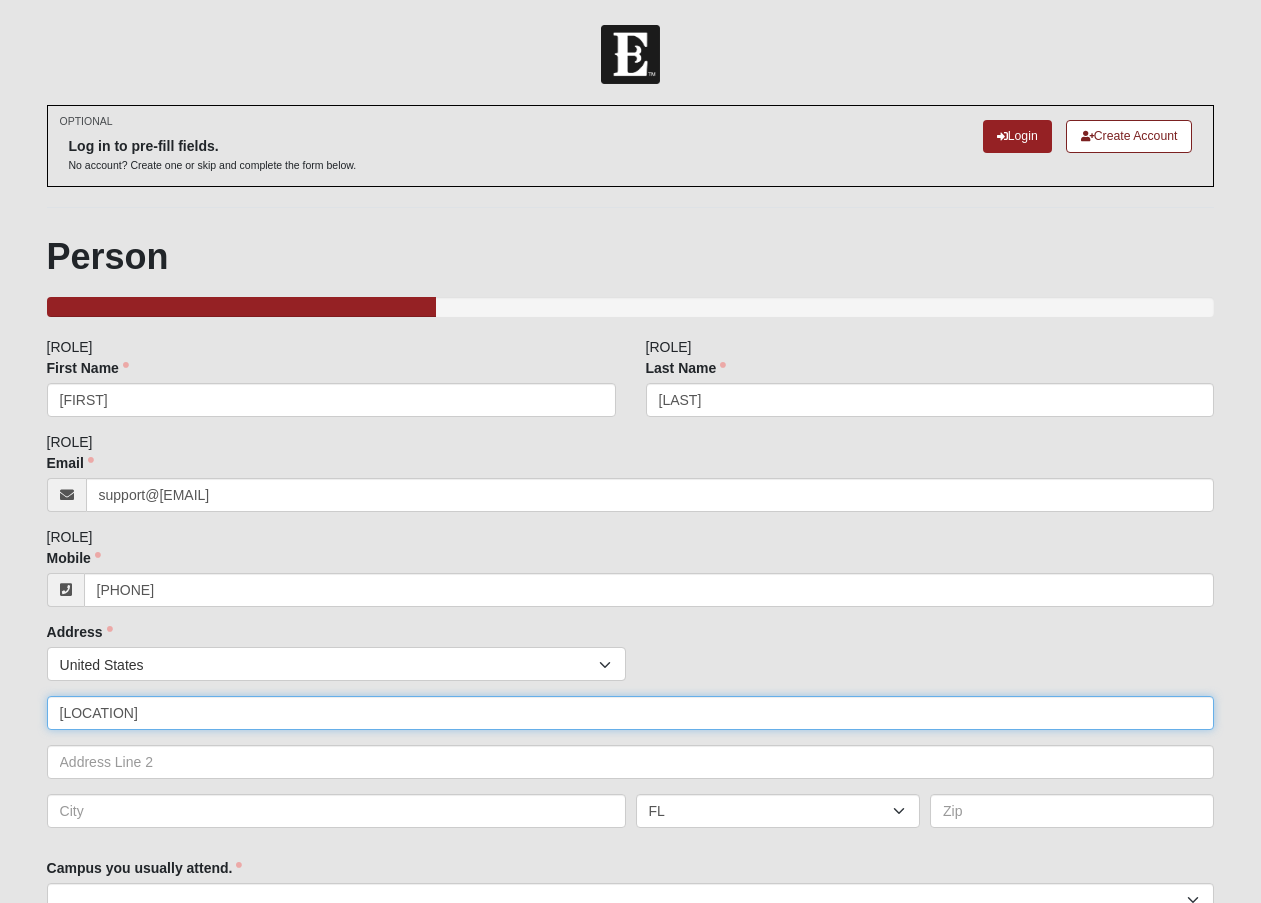 type on "[LOCATION]" 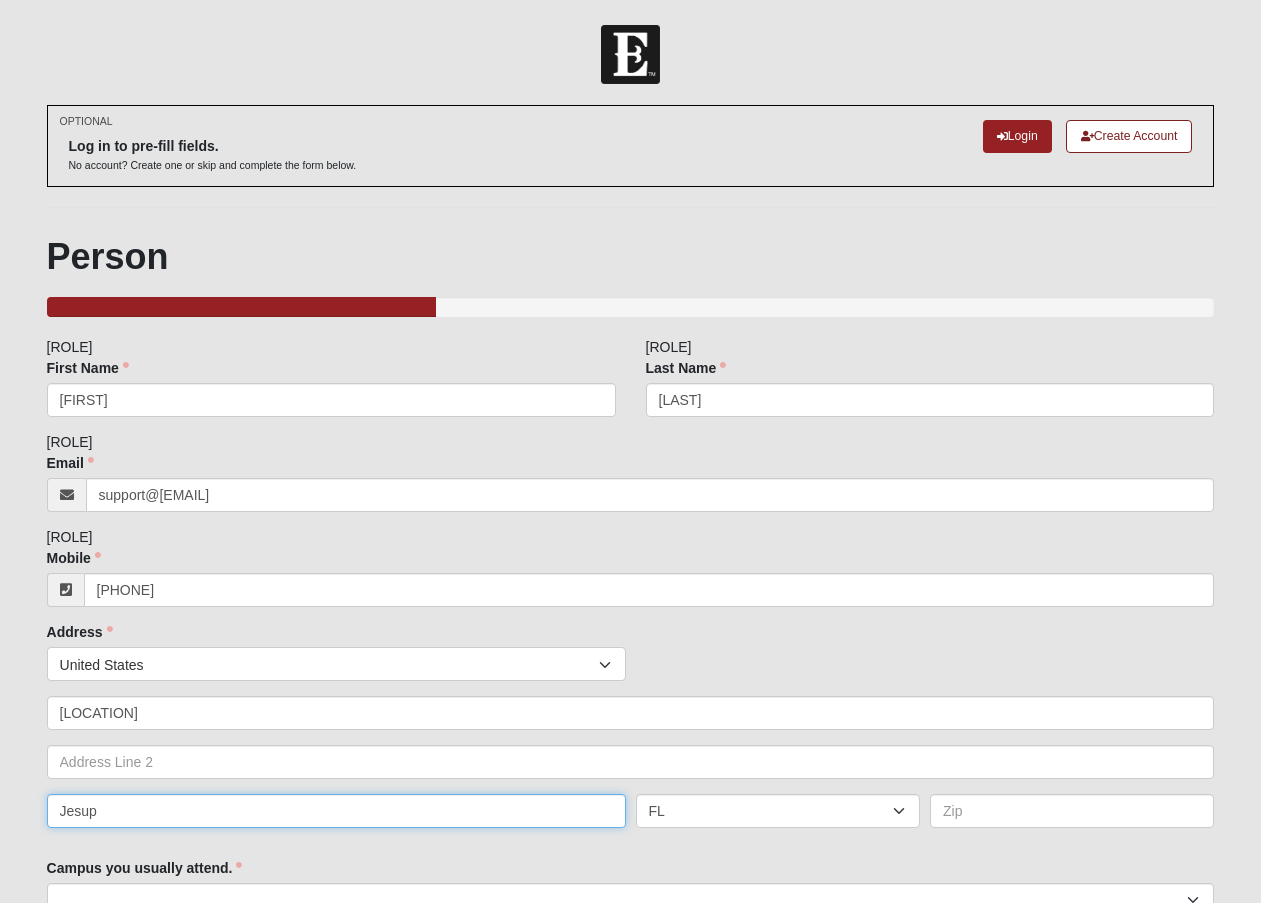 type on "Jesup" 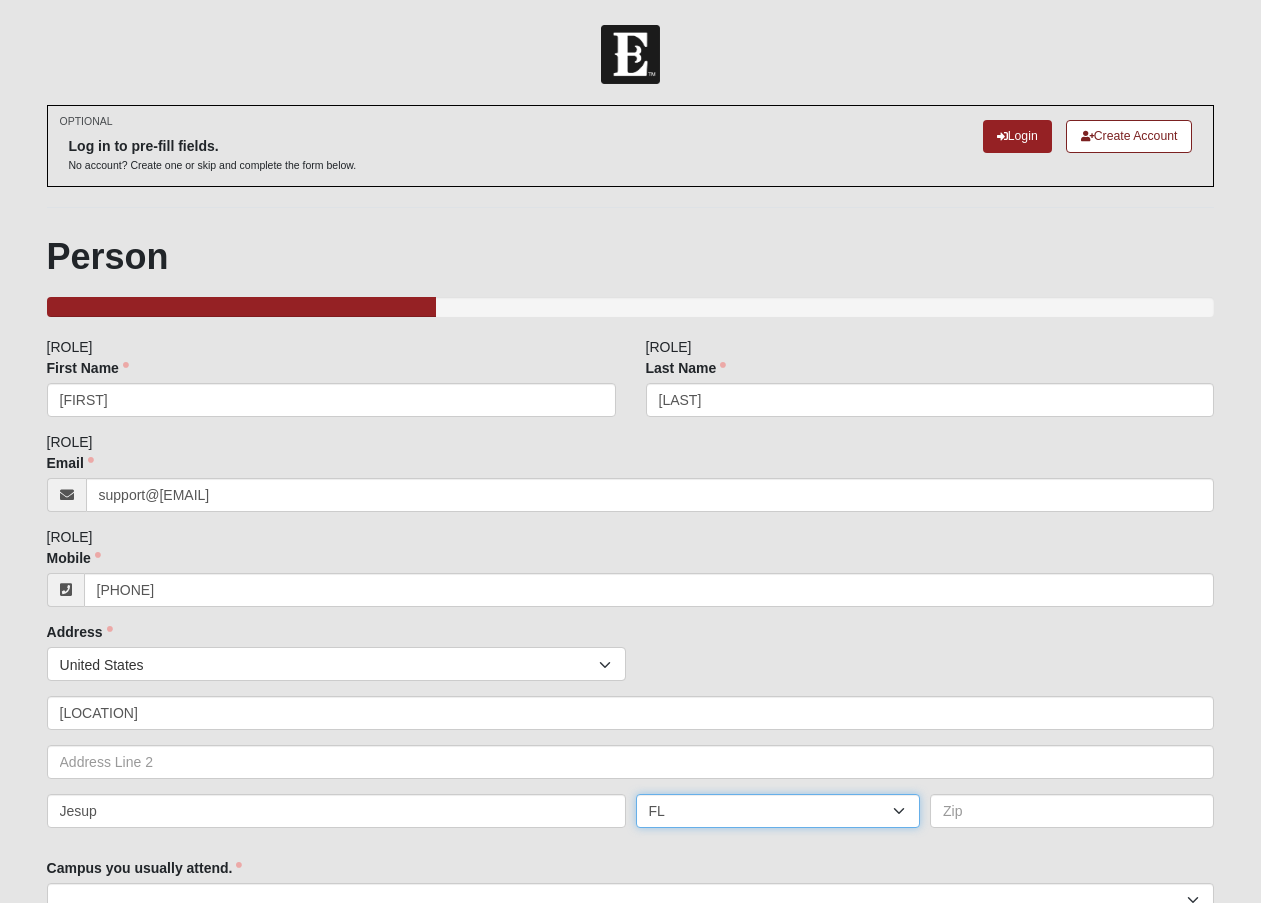 select on "GA" 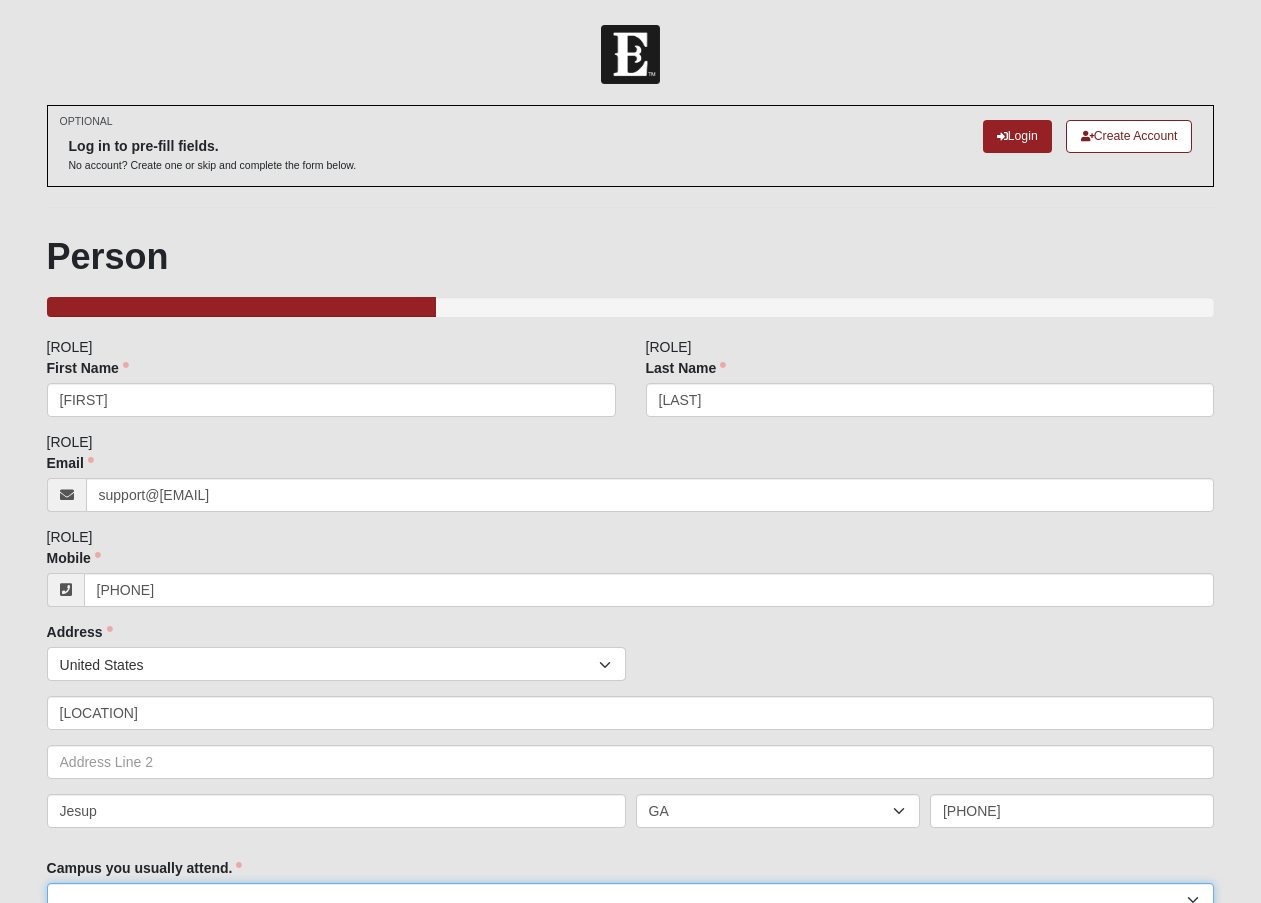 scroll, scrollTop: 14, scrollLeft: 0, axis: vertical 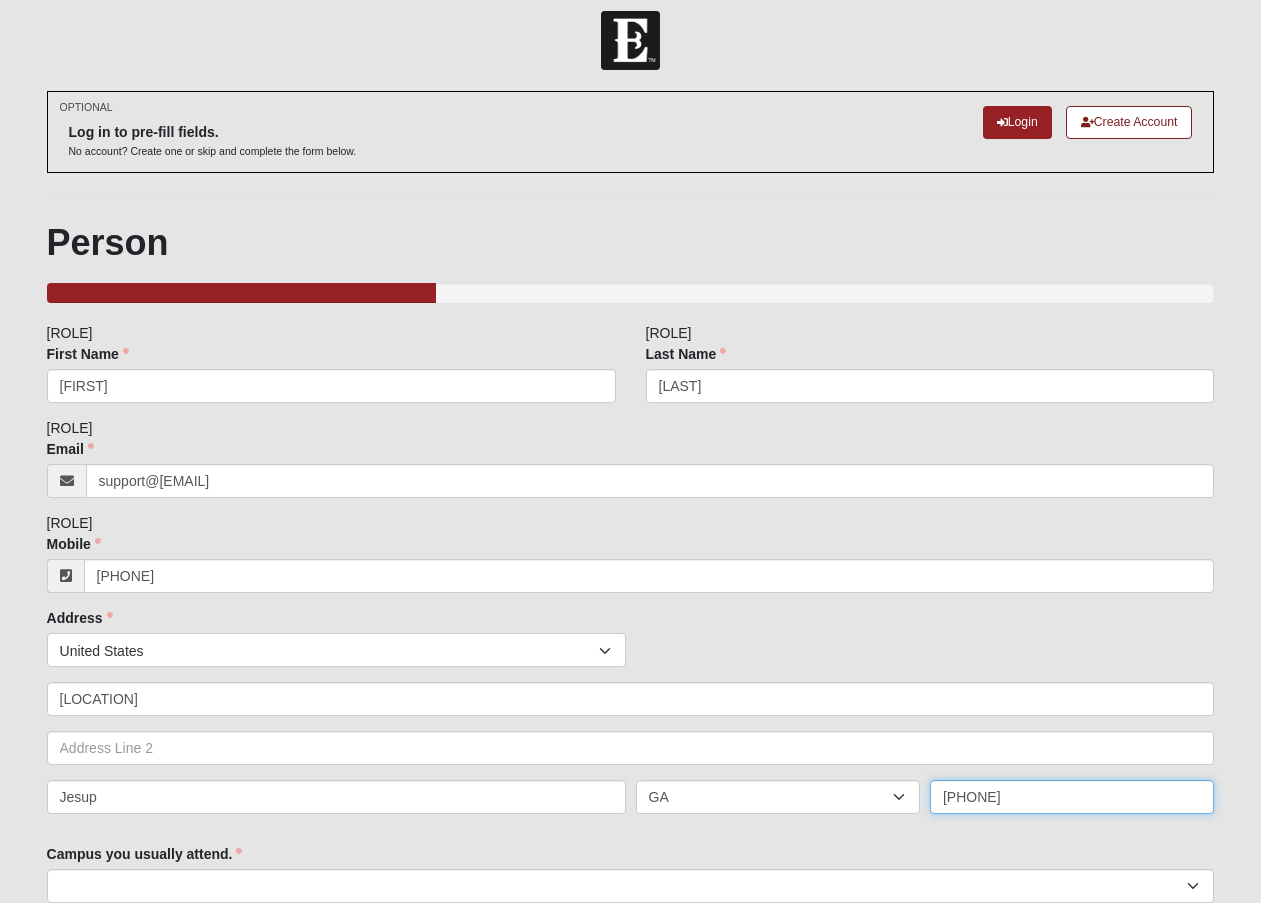 type on "31545" 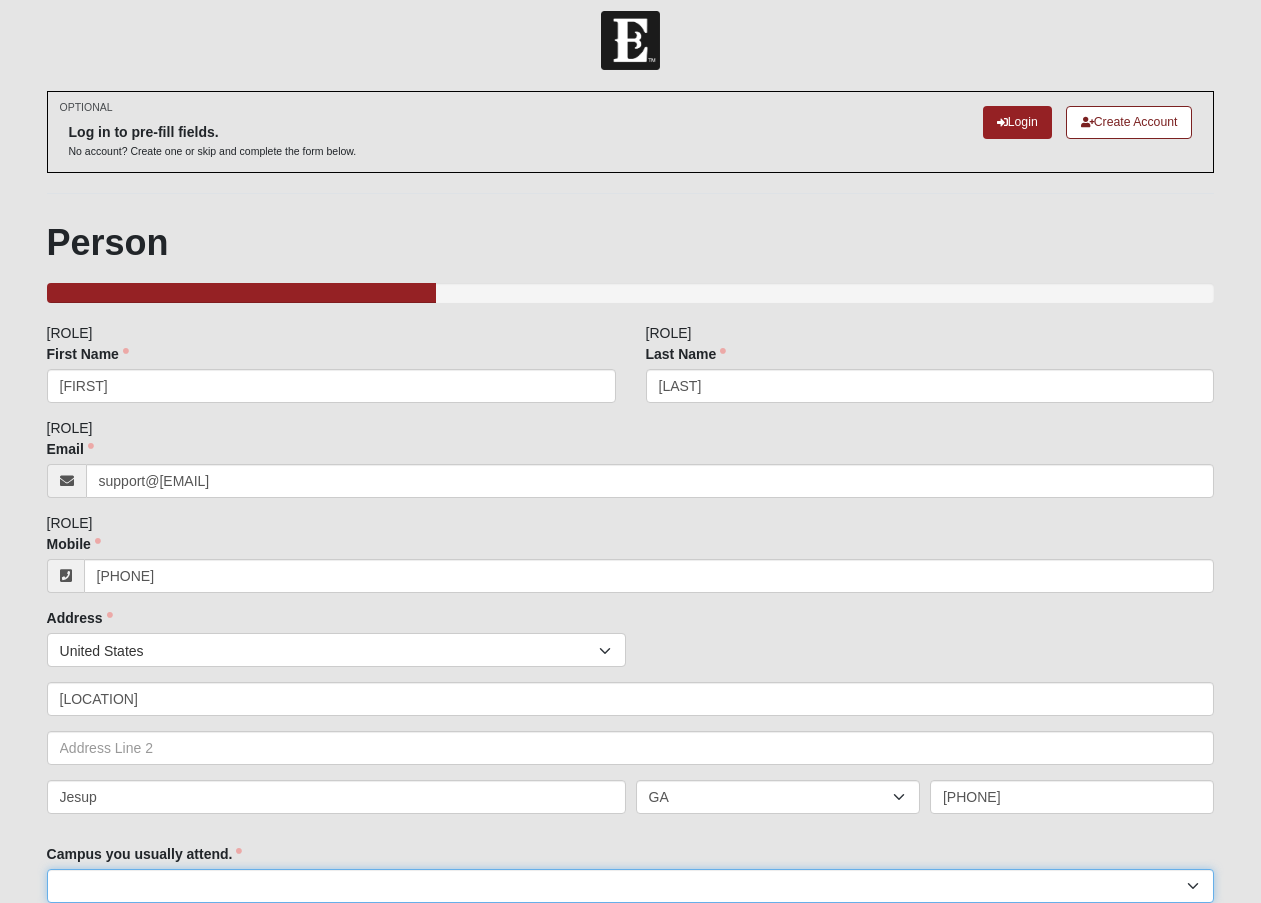 select on "12" 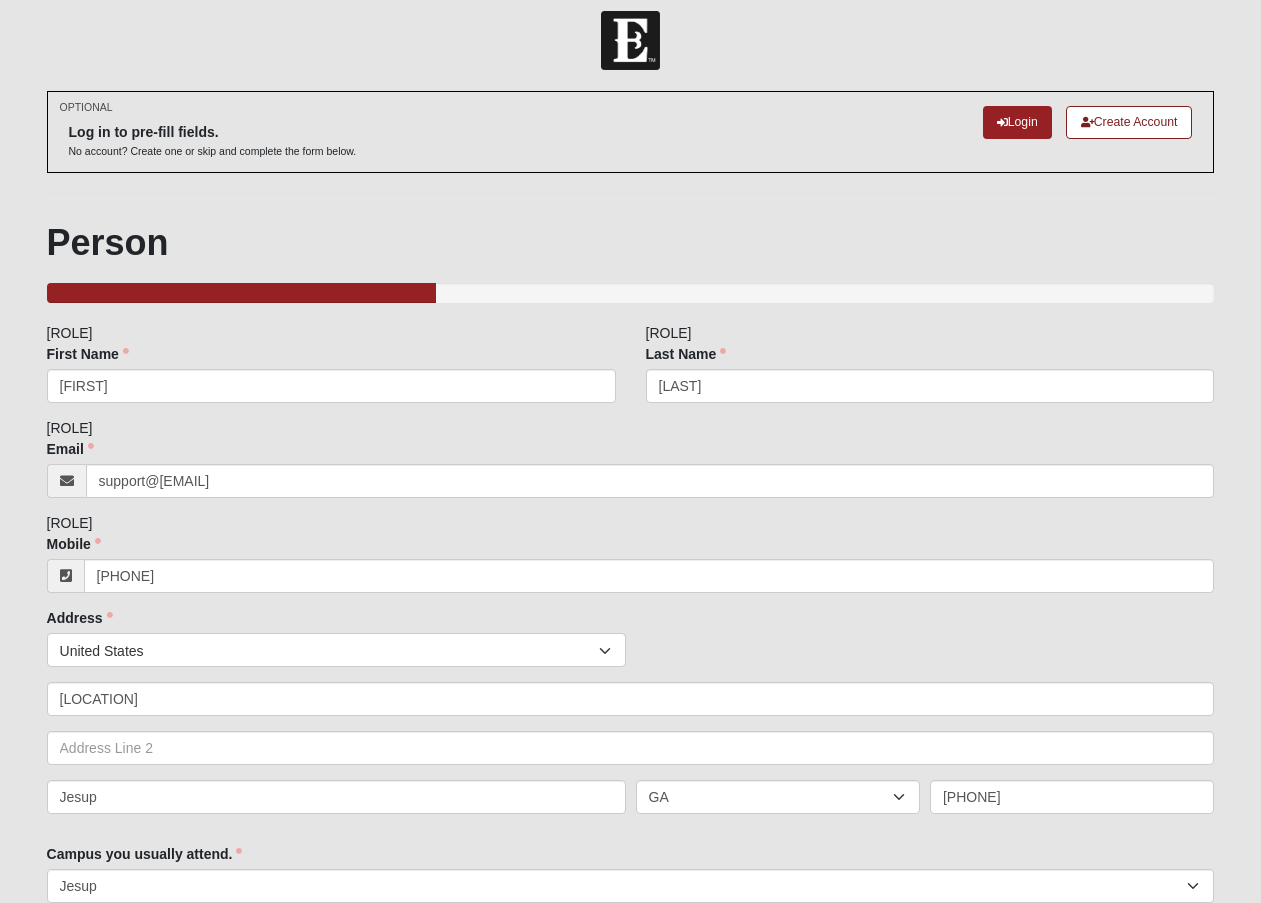scroll, scrollTop: 517, scrollLeft: 0, axis: vertical 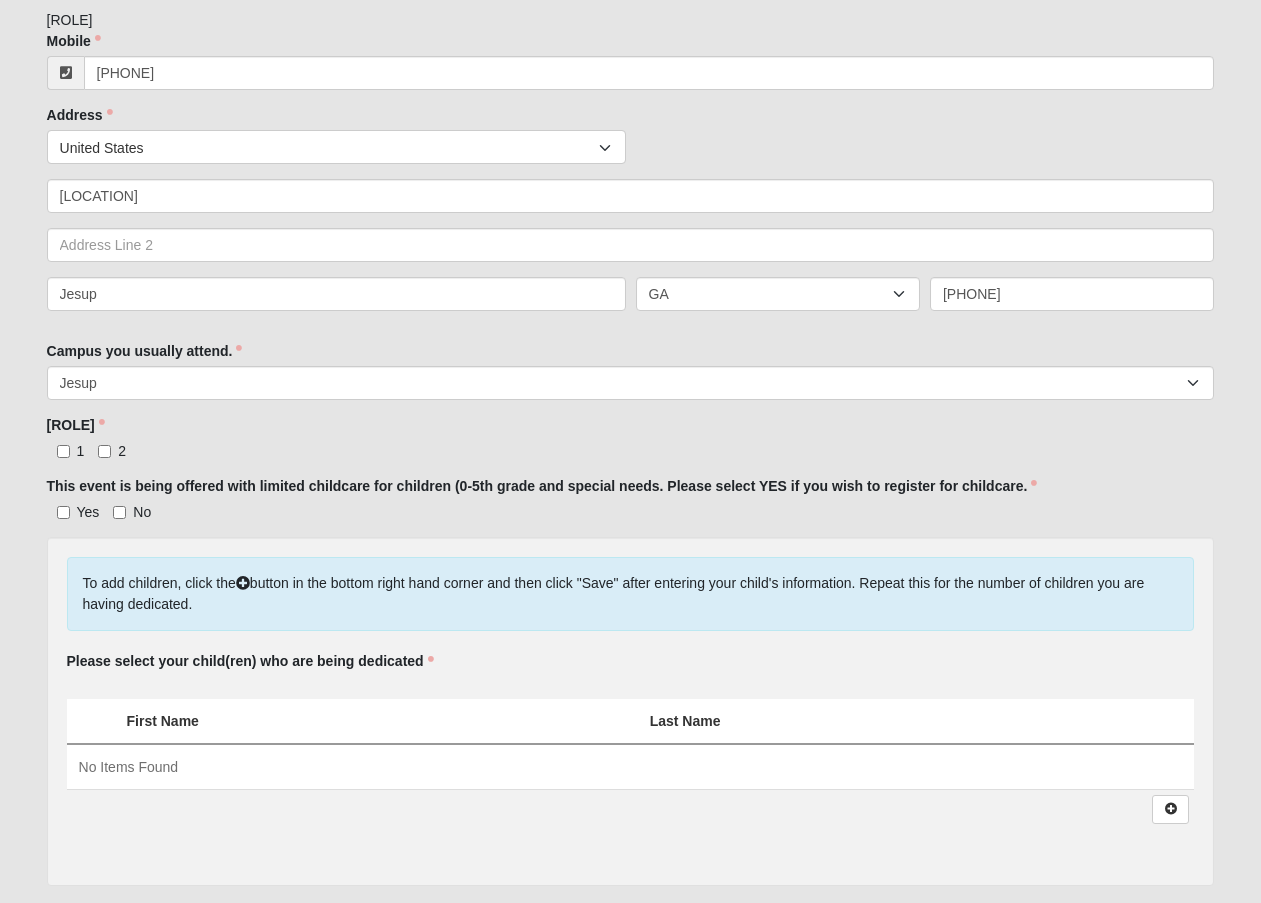 click on "2" at bounding box center (112, 451) 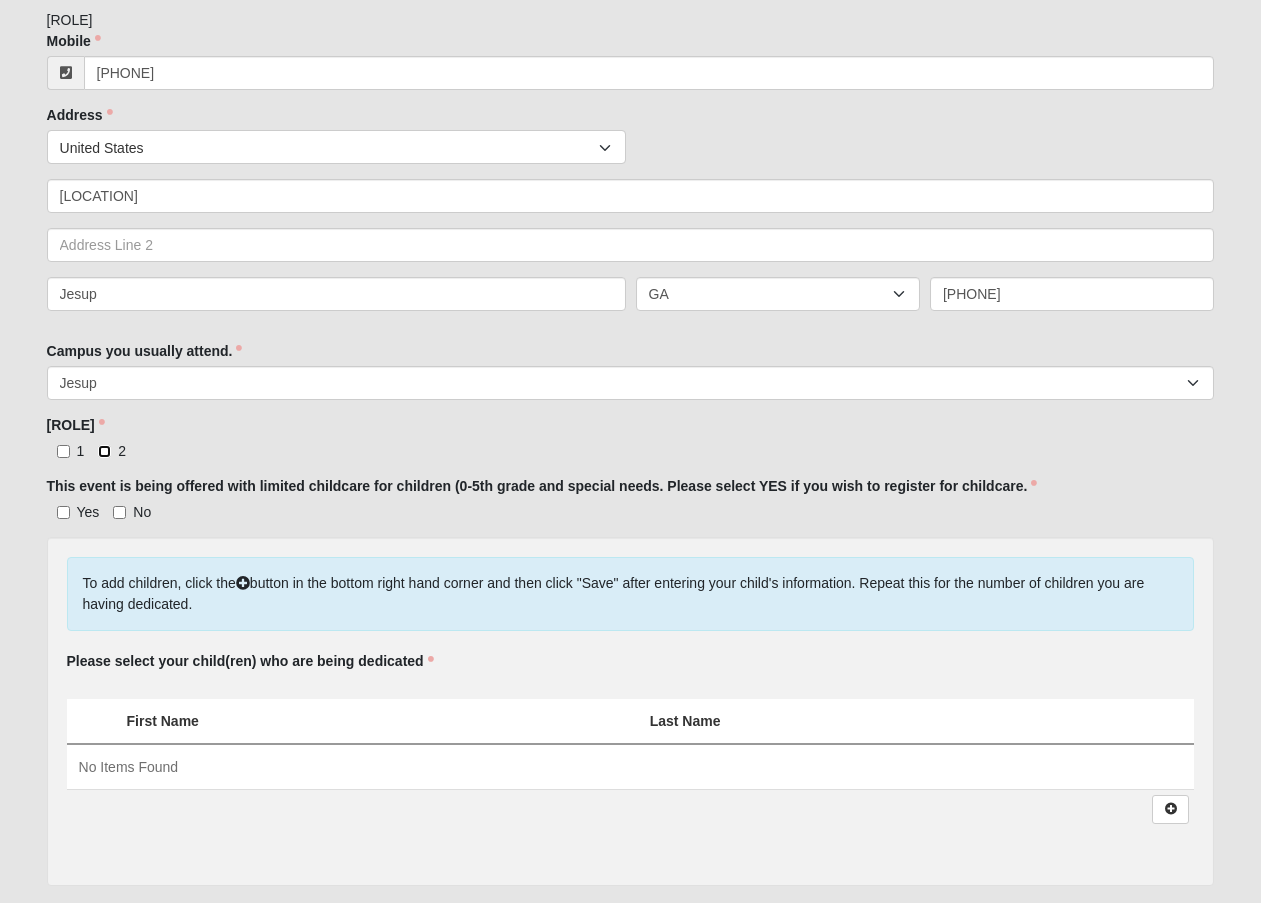 click on "2" at bounding box center [104, 451] 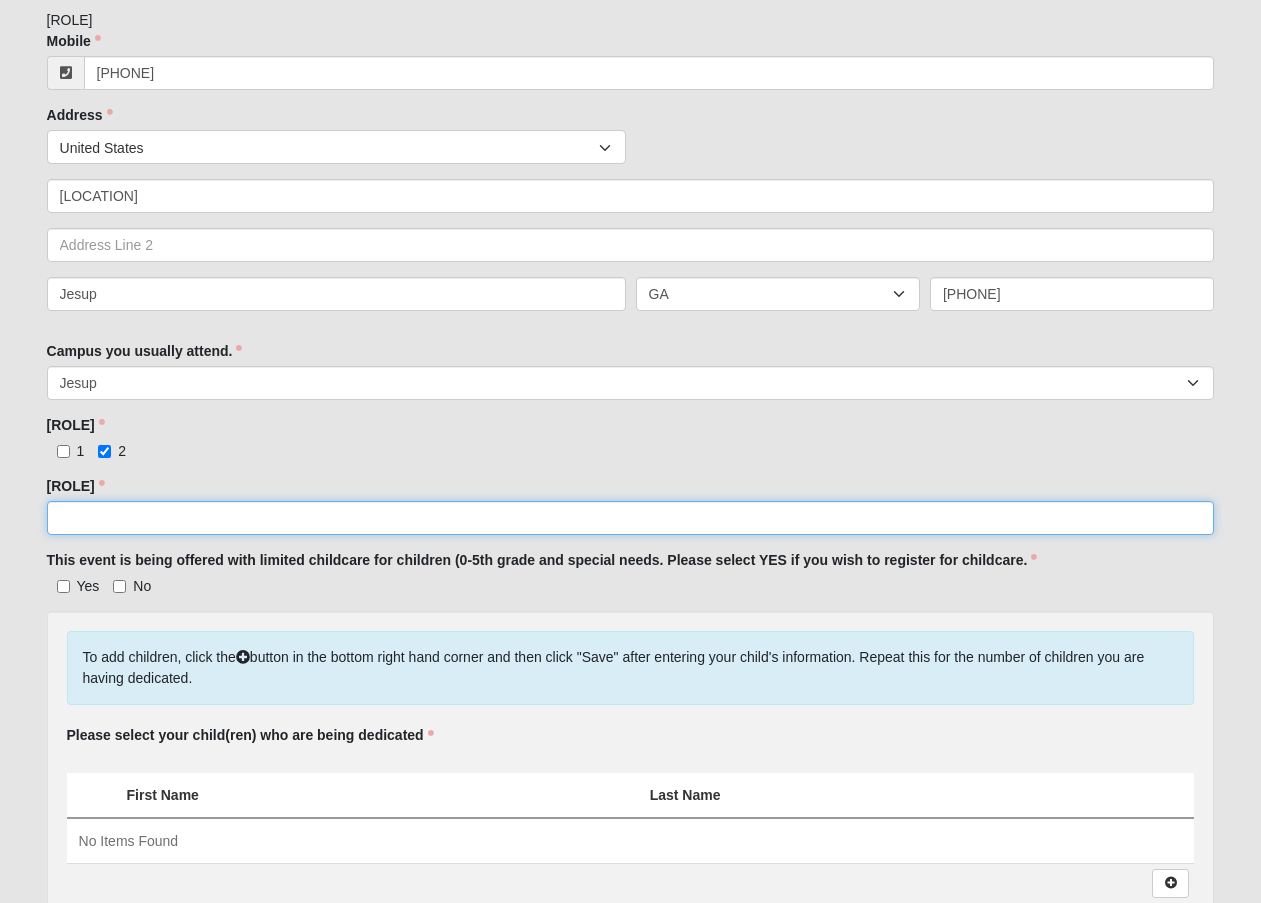 click on "Name of second parent/guardian attending:" at bounding box center [631, 518] 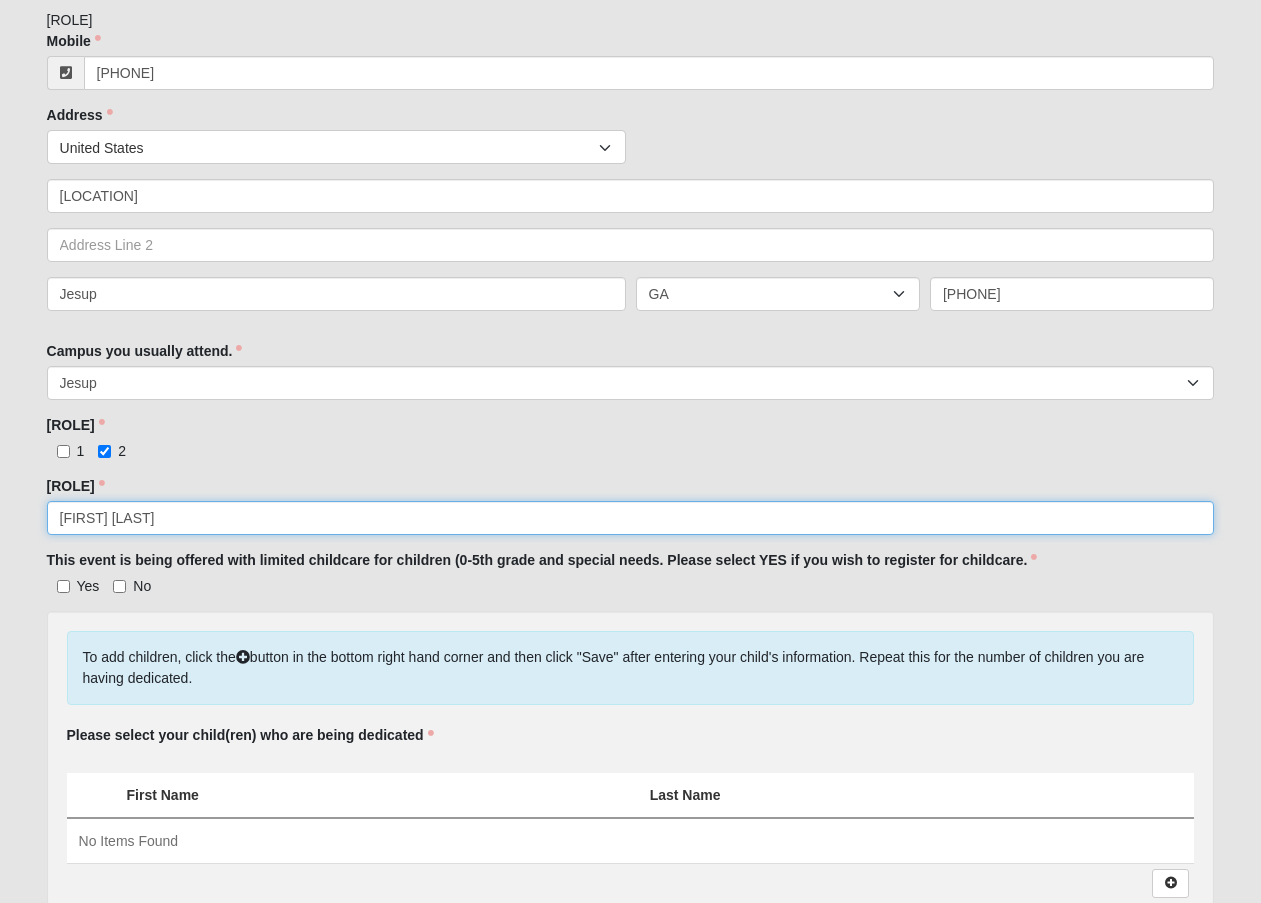 type on "[FIRST] [LAST]" 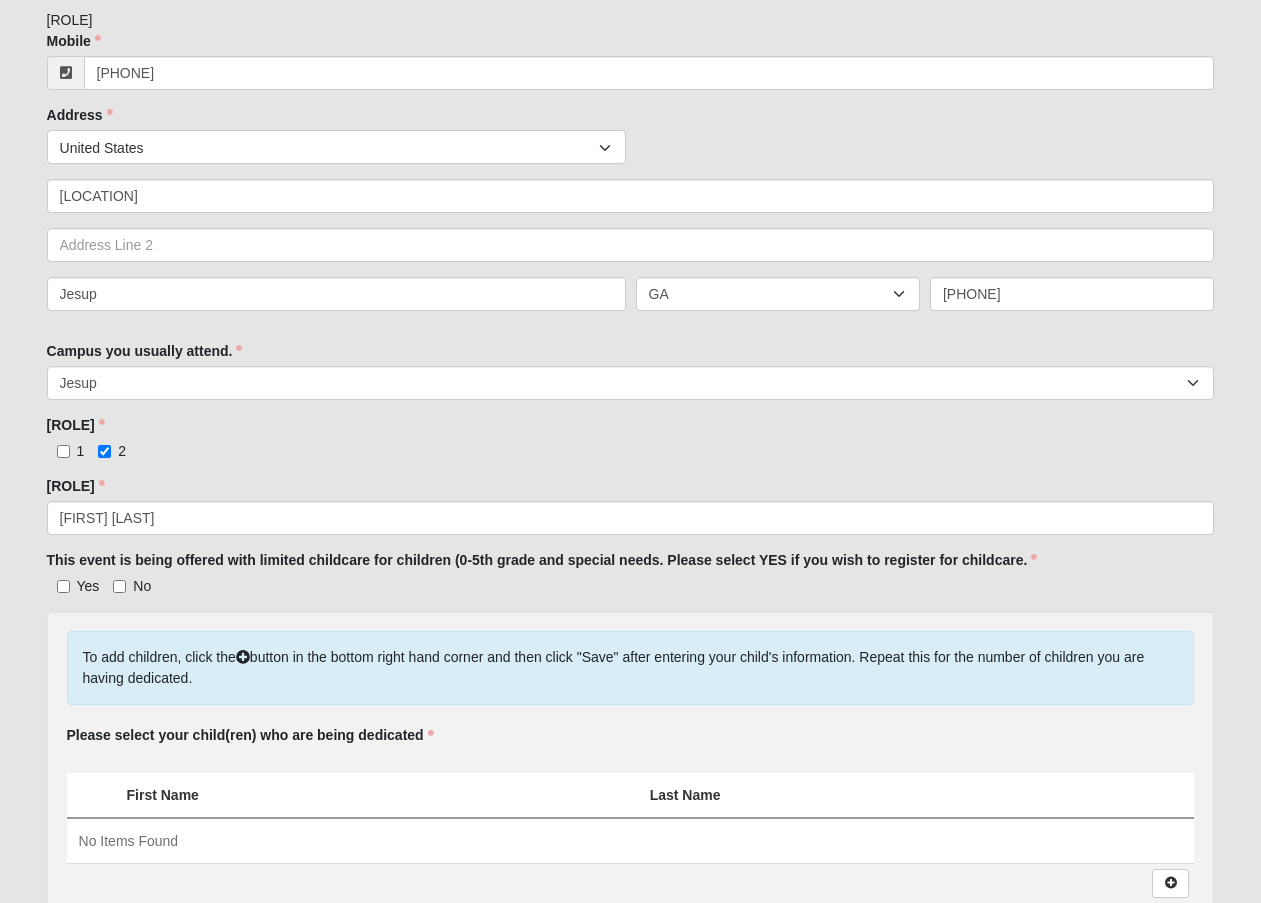 click on "No" at bounding box center (132, 586) 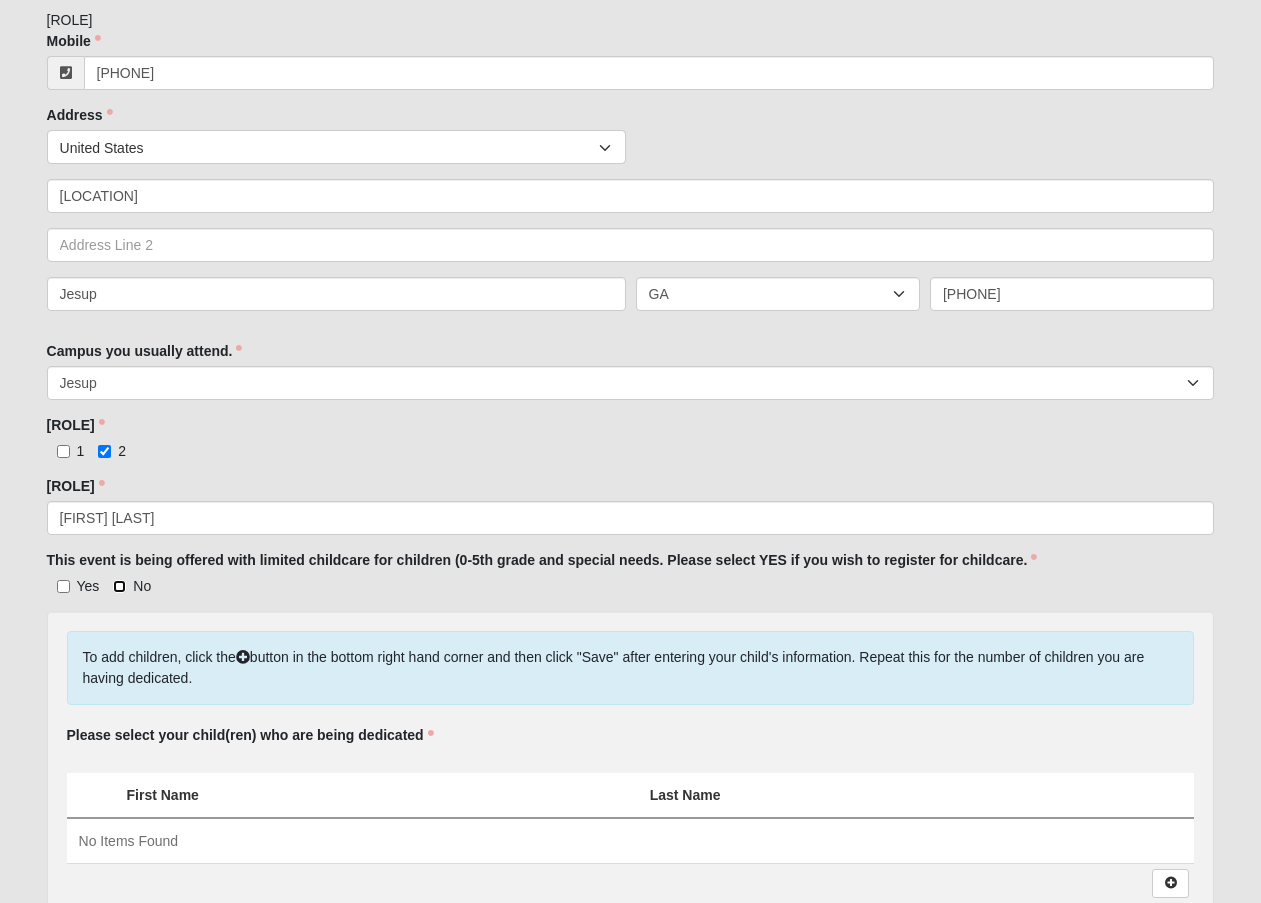 click on "No" at bounding box center (119, 586) 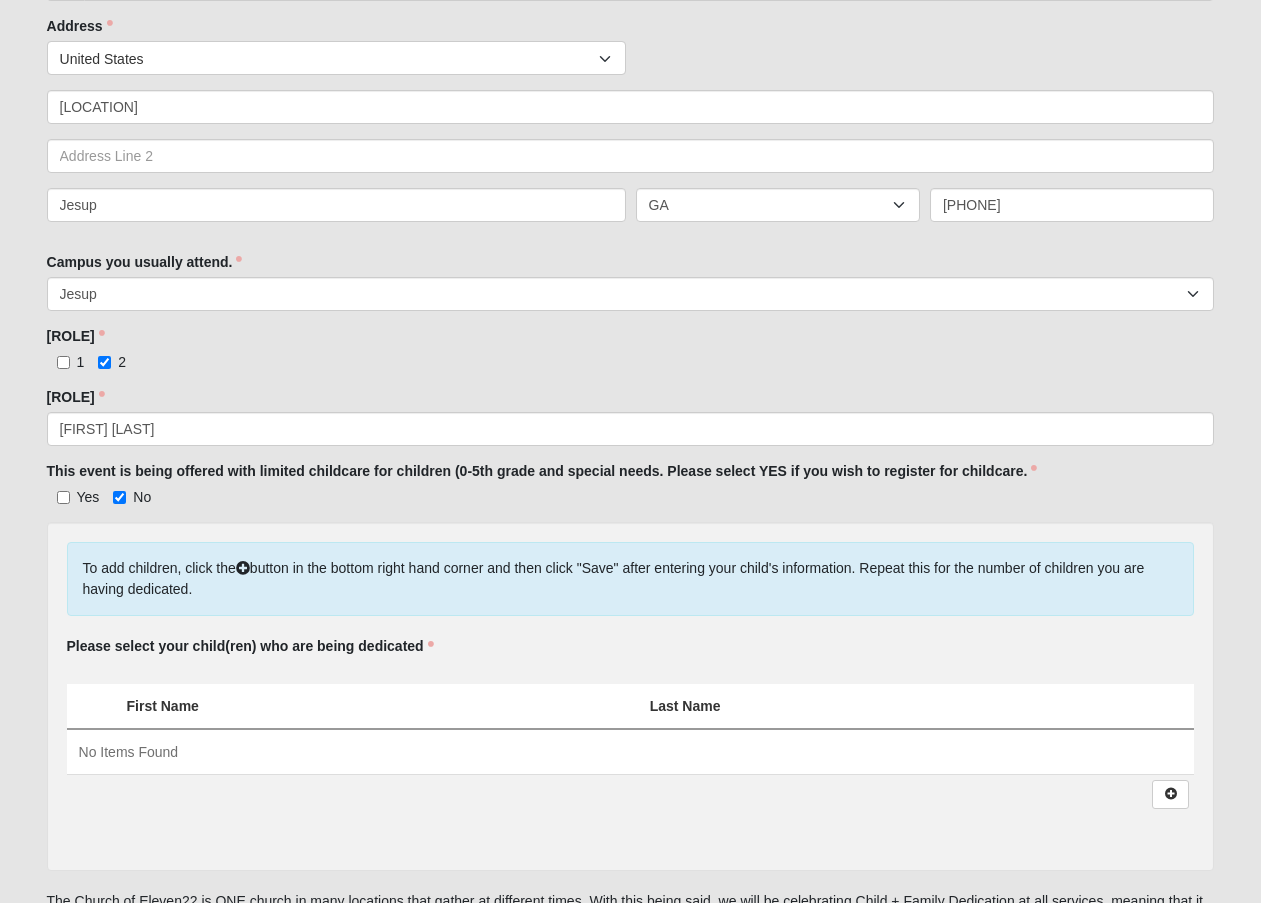 scroll, scrollTop: 714, scrollLeft: 0, axis: vertical 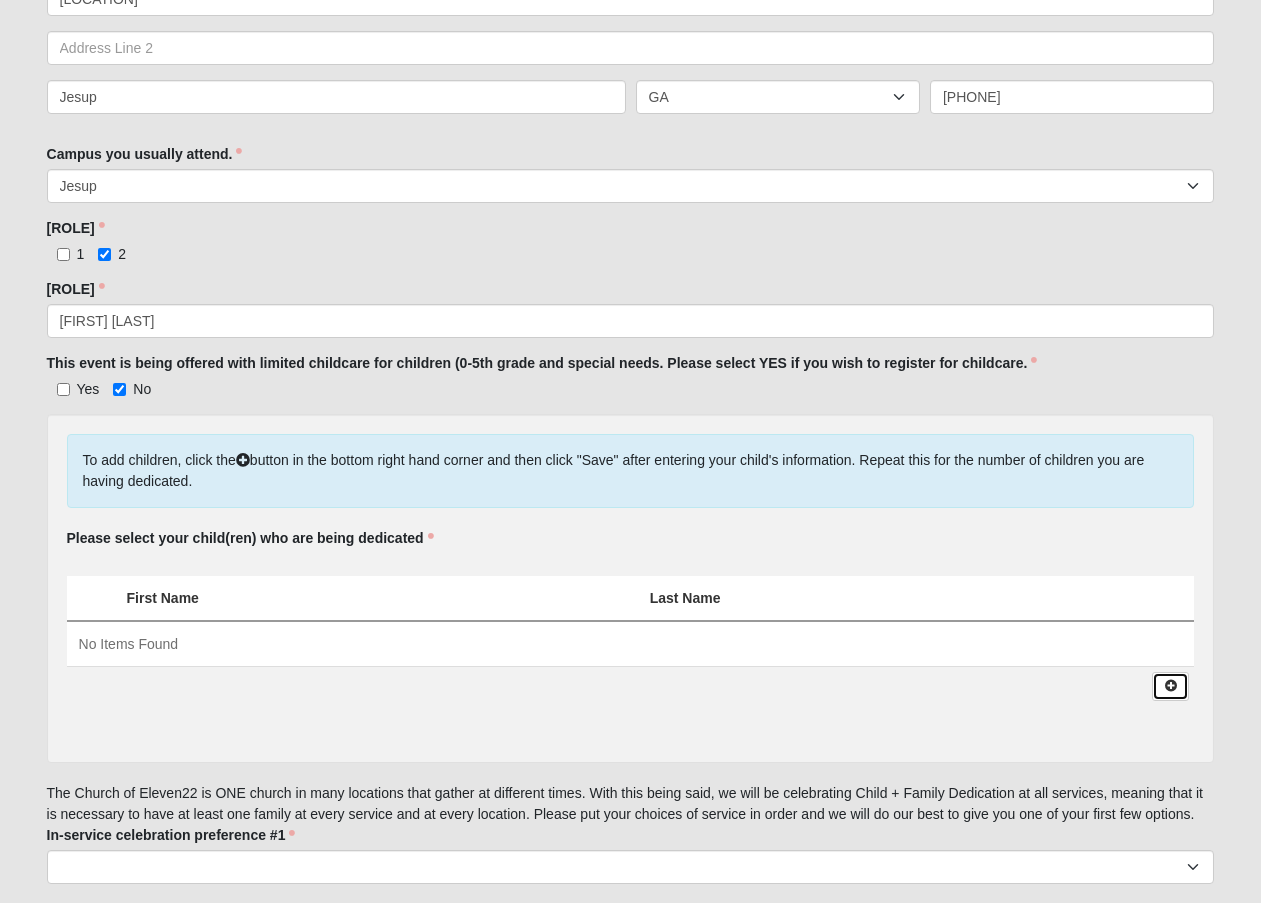 click at bounding box center (1170, 686) 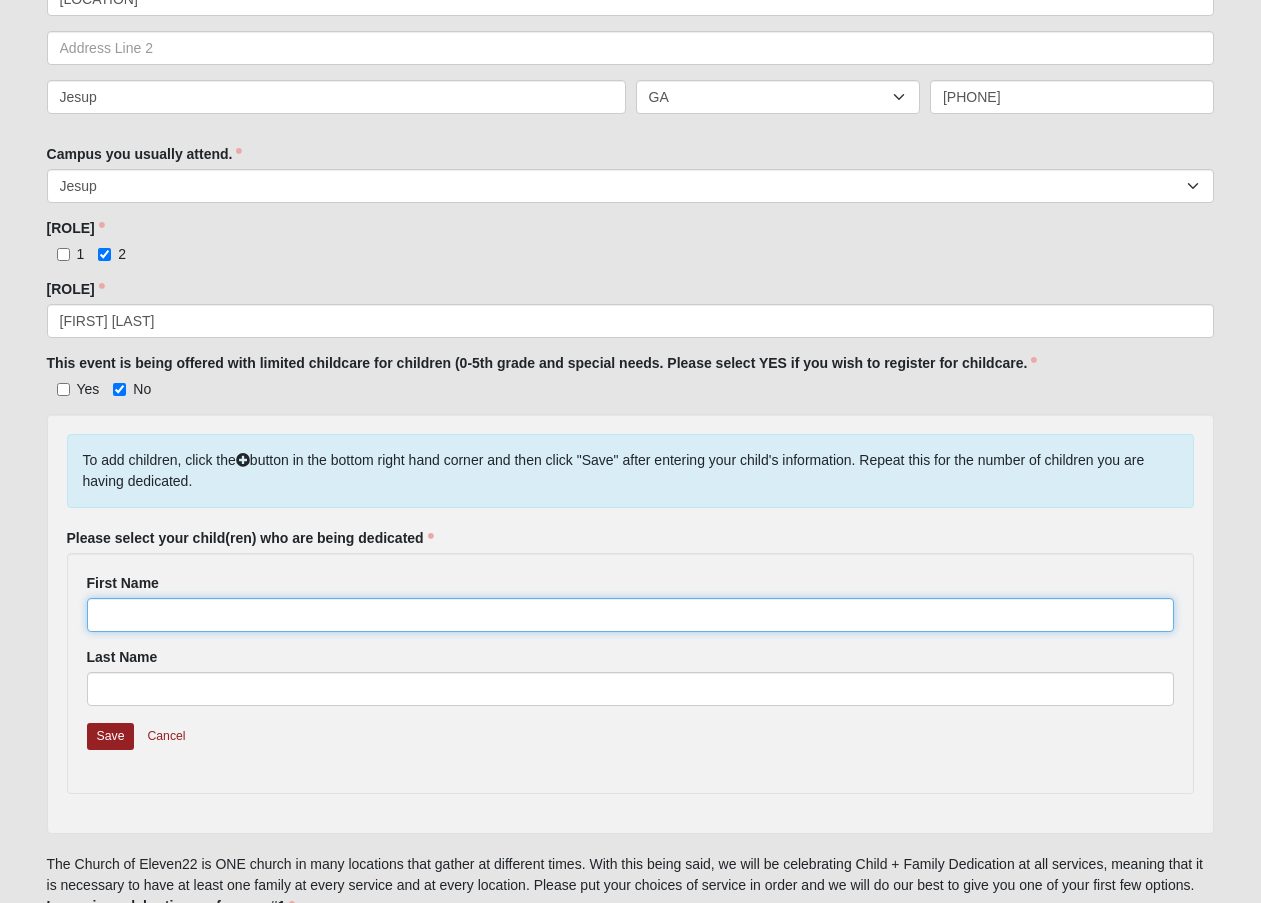 click on "First Name" at bounding box center [631, 615] 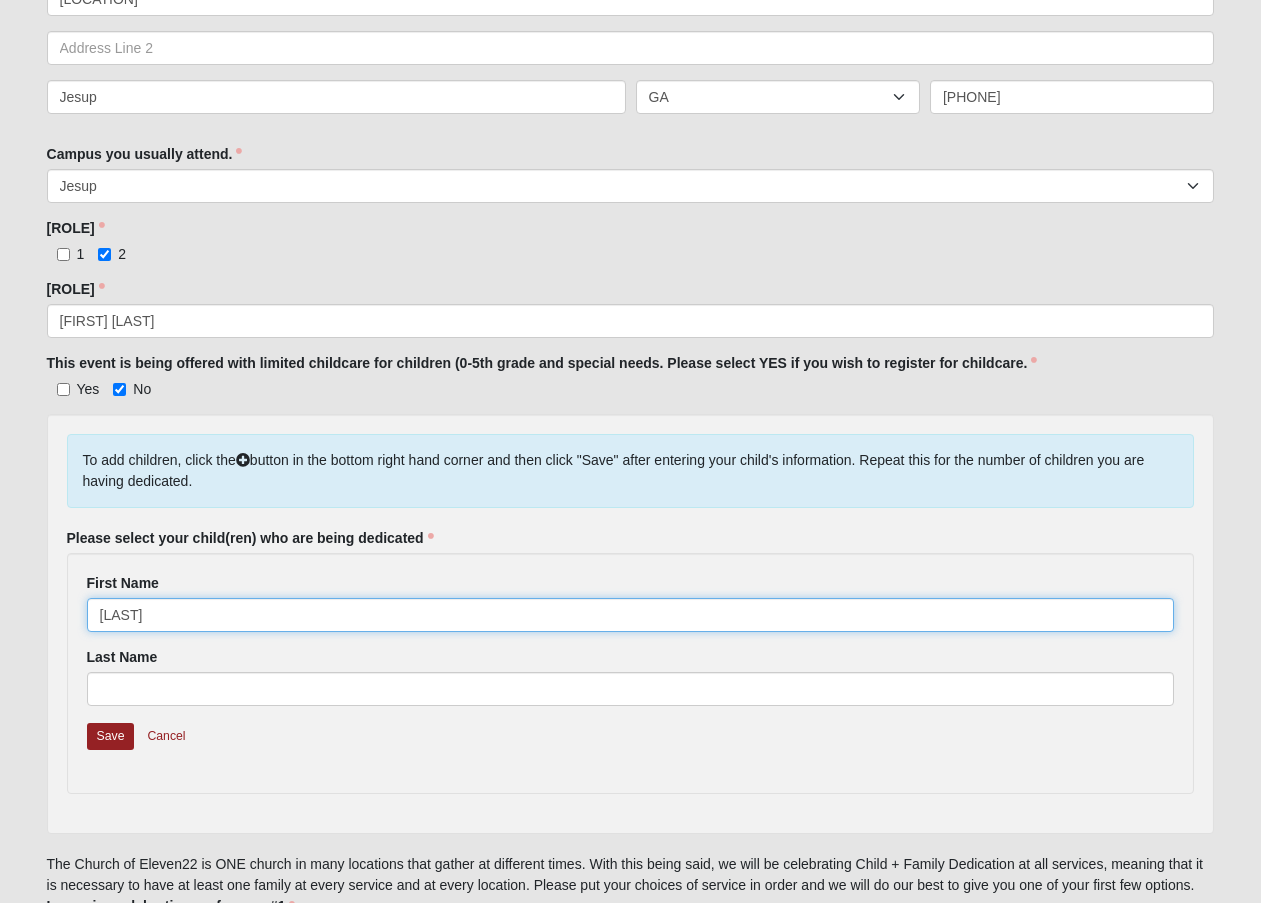 type on "[LAST]" 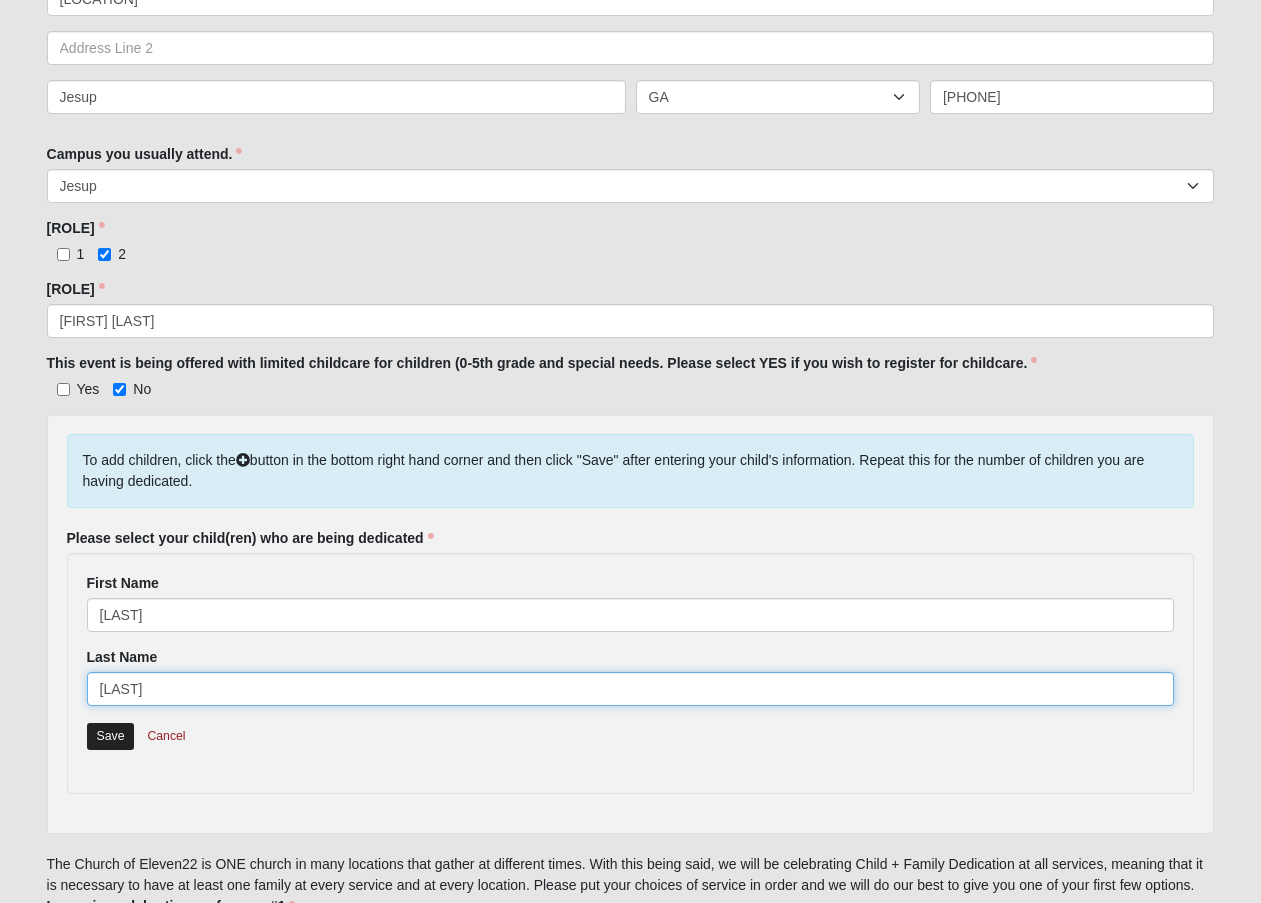 type on "[LAST]" 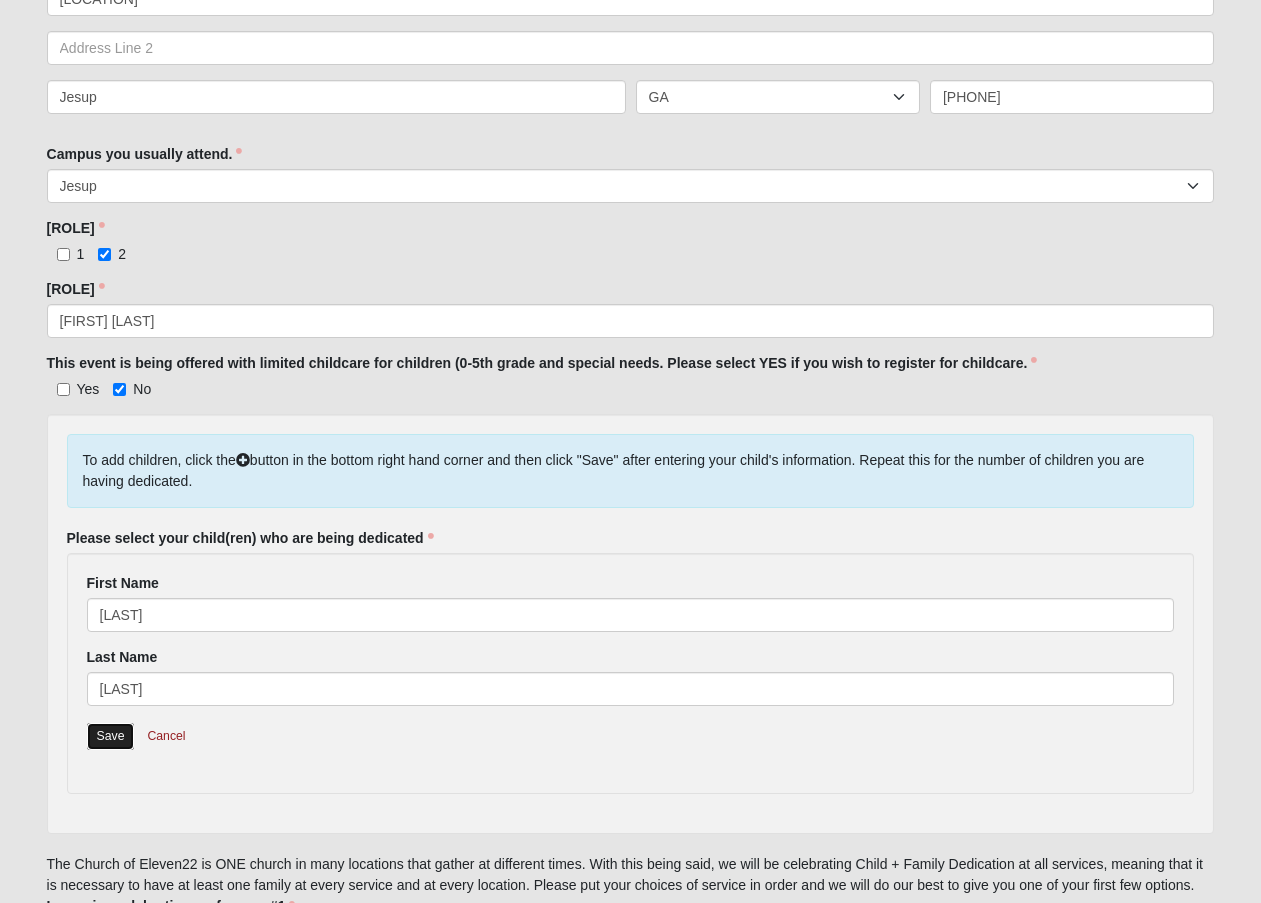 click on "Save" at bounding box center [111, 736] 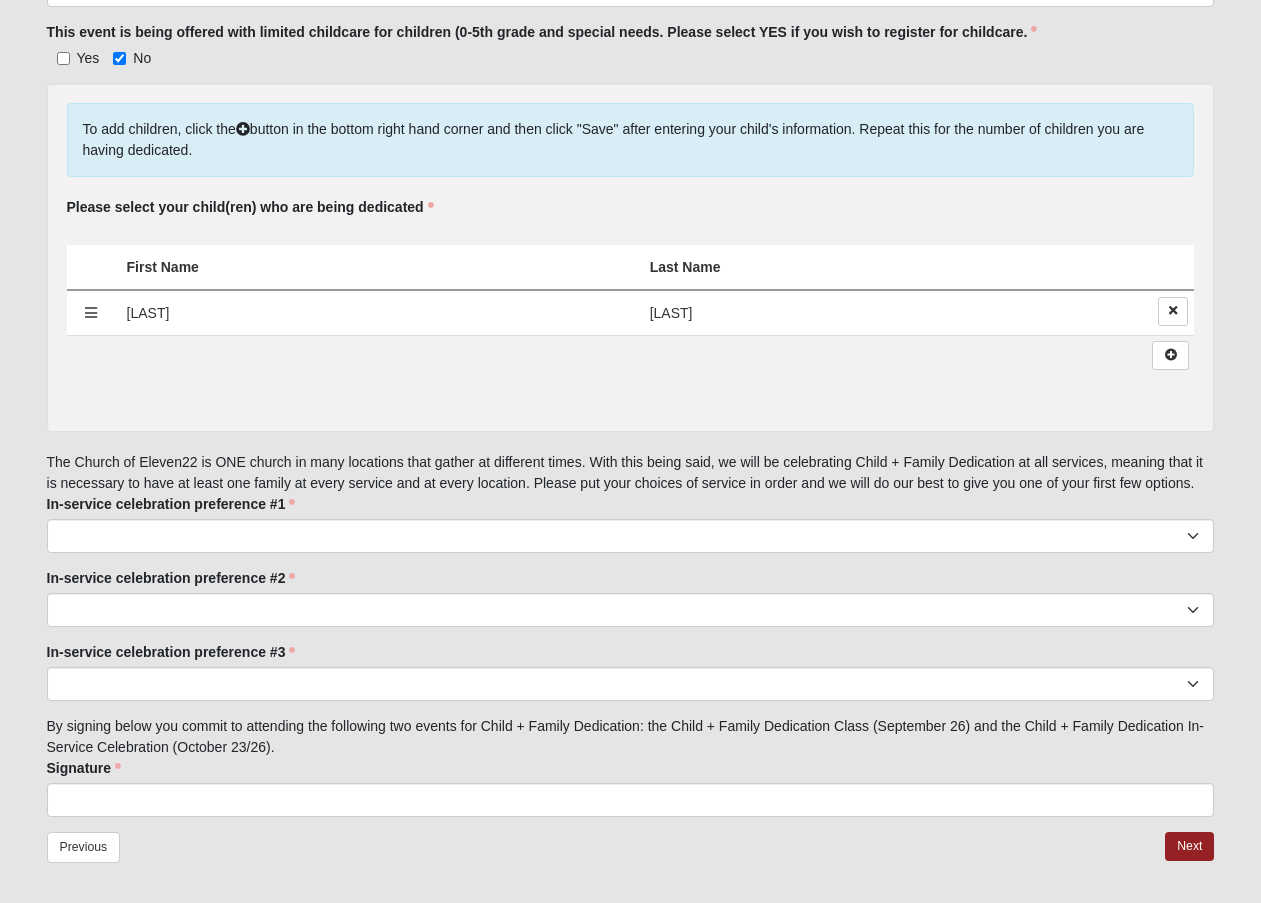 scroll, scrollTop: 1047, scrollLeft: 0, axis: vertical 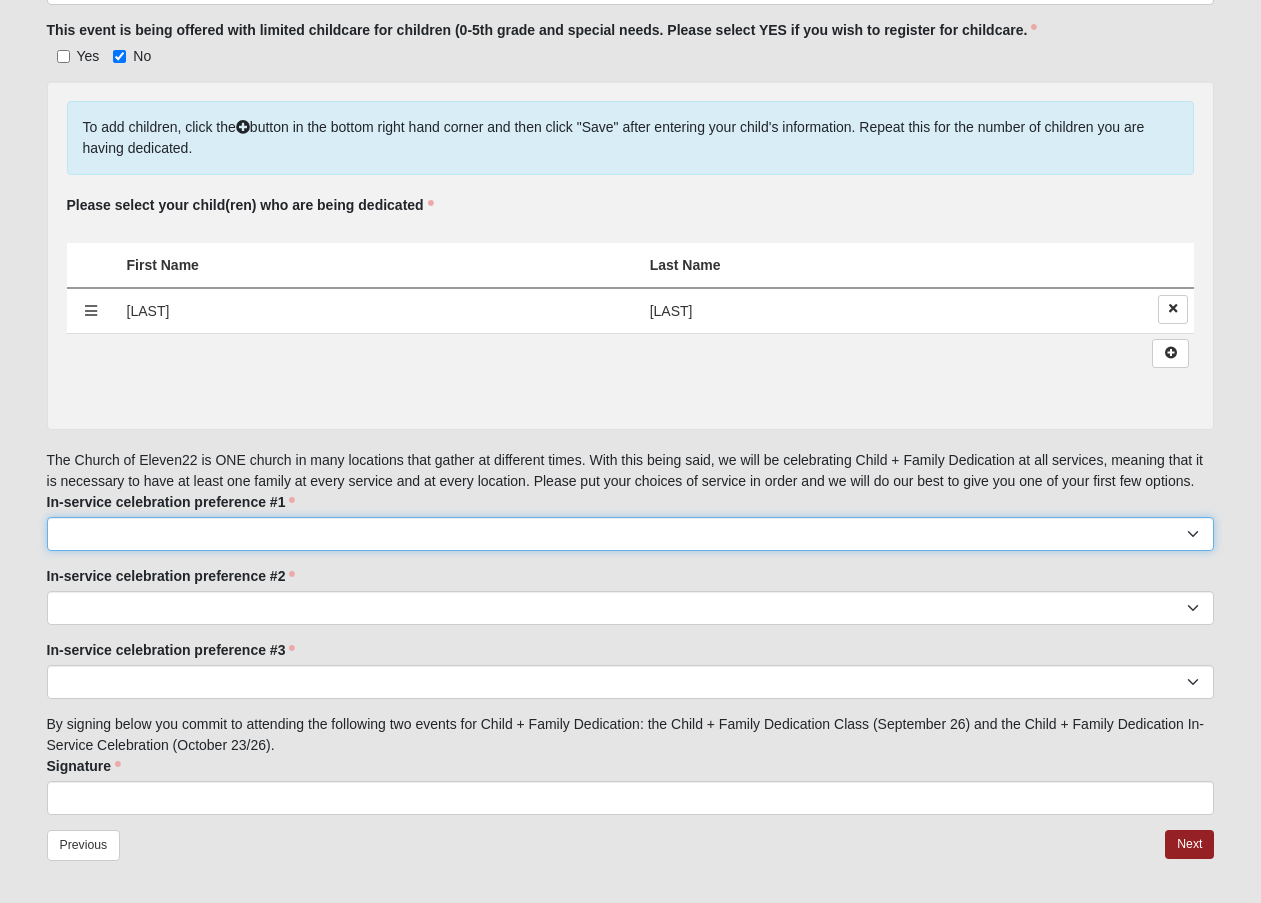 click on "[LOCATION] 9:00
[LOCATION] 11:22
[LOCATION] 9:00
[LOCATION] 11:22
[LOCATION] 7:22
[LOCATION] 9:00
[LOCATION] 11:22
[LOCATION] 9:00
[LOCATION] 11:22
[LOCATION] 9:00
[LOCATION] 11:22
[LOCATION] 9:00
[LOCATION] 11:22
[LOCATION] 9:00
[LOCATION] 11:22
[LOCATION] 9:00
[LOCATION] 11:22
[LOCATION] 7:22
[LOCATION] 9:00
[LOCATION] 11:22
[LOCATION] 9:00
[LOCATION] 11:22
[LOCATION] 9:00
[LOCATION] 11:22" at bounding box center (631, 534) 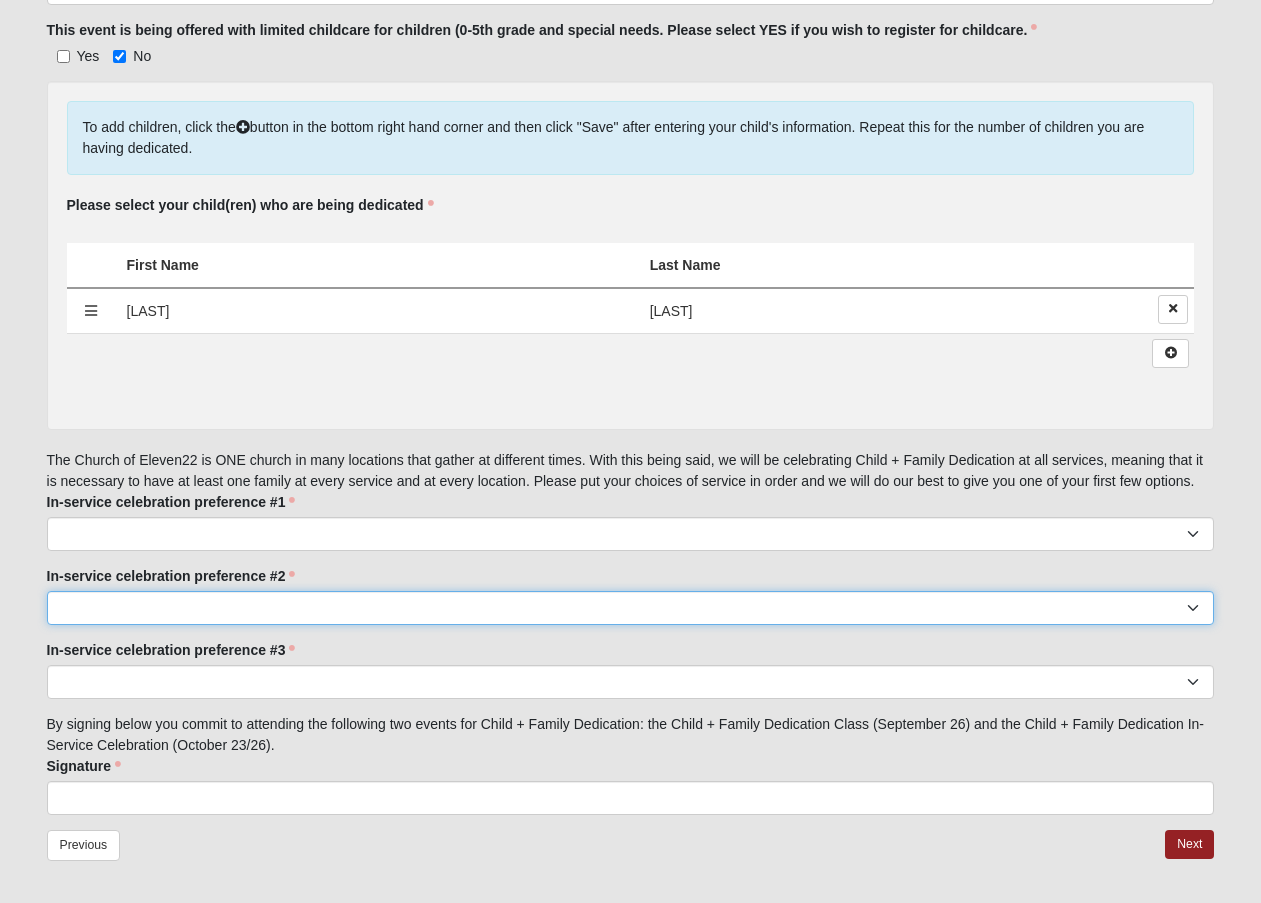 click on "[LOCATION] 9:00
[LOCATION] 11:22
[LOCATION] 9:00
[LOCATION] 11:22
[LOCATION] 7:22
[LOCATION] 9:00
[LOCATION] 11:22
[LOCATION] 9:00
[LOCATION] 11:22
[LOCATION] 9:00
[LOCATION] 11:22
[LOCATION] 9:00
[LOCATION] 11:22
[LOCATION] 9:00
[LOCATION] 11:22
[LOCATION] 9:00
[LOCATION] 11:22
[LOCATION] 7:22
[LOCATION] 9:00
[LOCATION] 11:22
[LOCATION] 9:00
[LOCATION] 11:22
[LOCATION] 9:00
[LOCATION] 11:22" at bounding box center [631, 608] 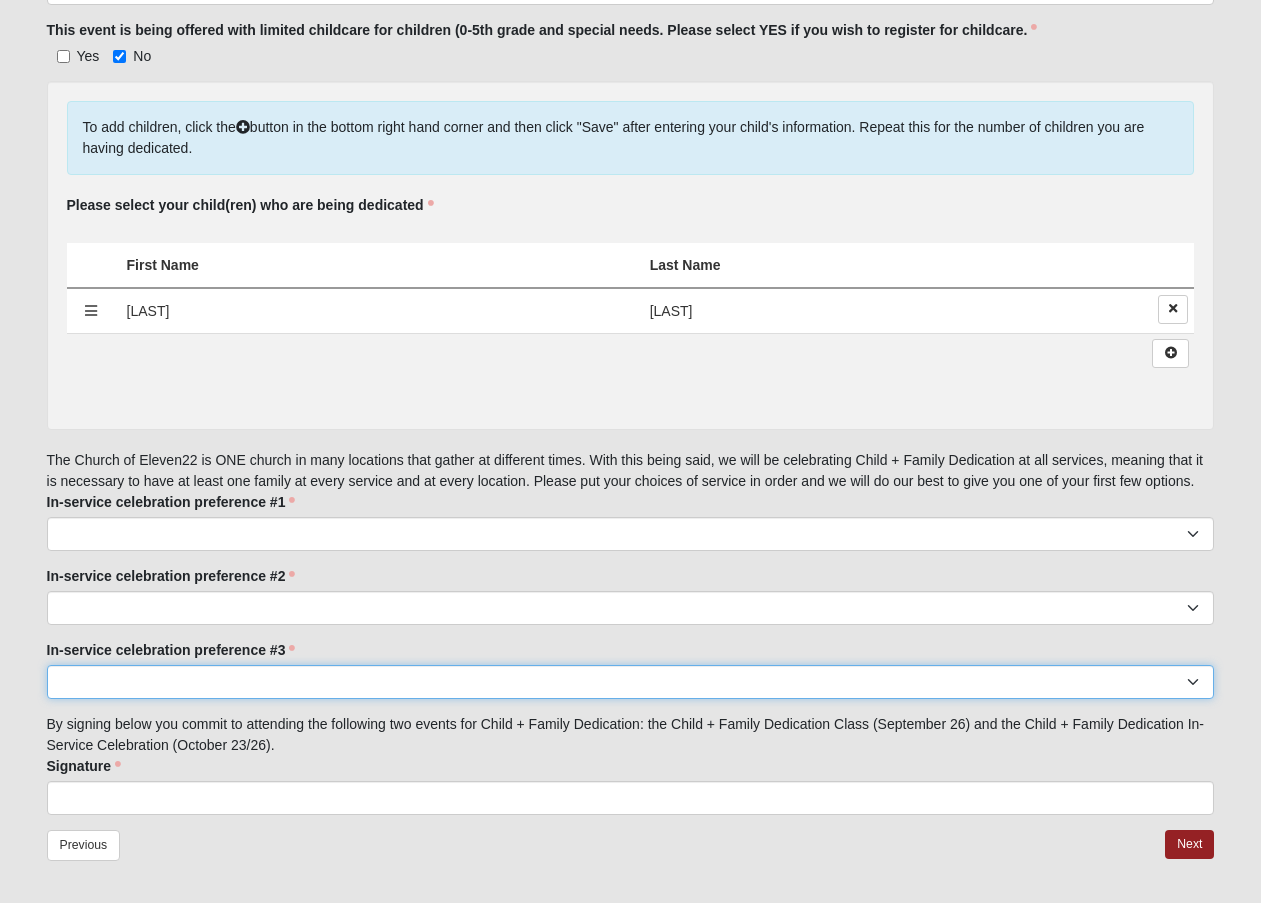 click on "[LOCATION] 9:00
[LOCATION] 11:22
[LOCATION] 9:00
[LOCATION] 11:22
[LOCATION] 7:22
[LOCATION] 9:00
[LOCATION] 11:22
[LOCATION] 9:00
[LOCATION] 11:22
[LOCATION] 9:00
[LOCATION] 11:22
[LOCATION] 9:00
[LOCATION] 11:22
[LOCATION] 9:00
[LOCATION] 11:22
[LOCATION] 9:00
[LOCATION] 11:22
[LOCATION] 7:22
[LOCATION] 9:00
[LOCATION] 11:22
[LOCATION] 9:00
[LOCATION] 11:22
[LOCATION] 9:00
[LOCATION] 11:22" at bounding box center (631, 682) 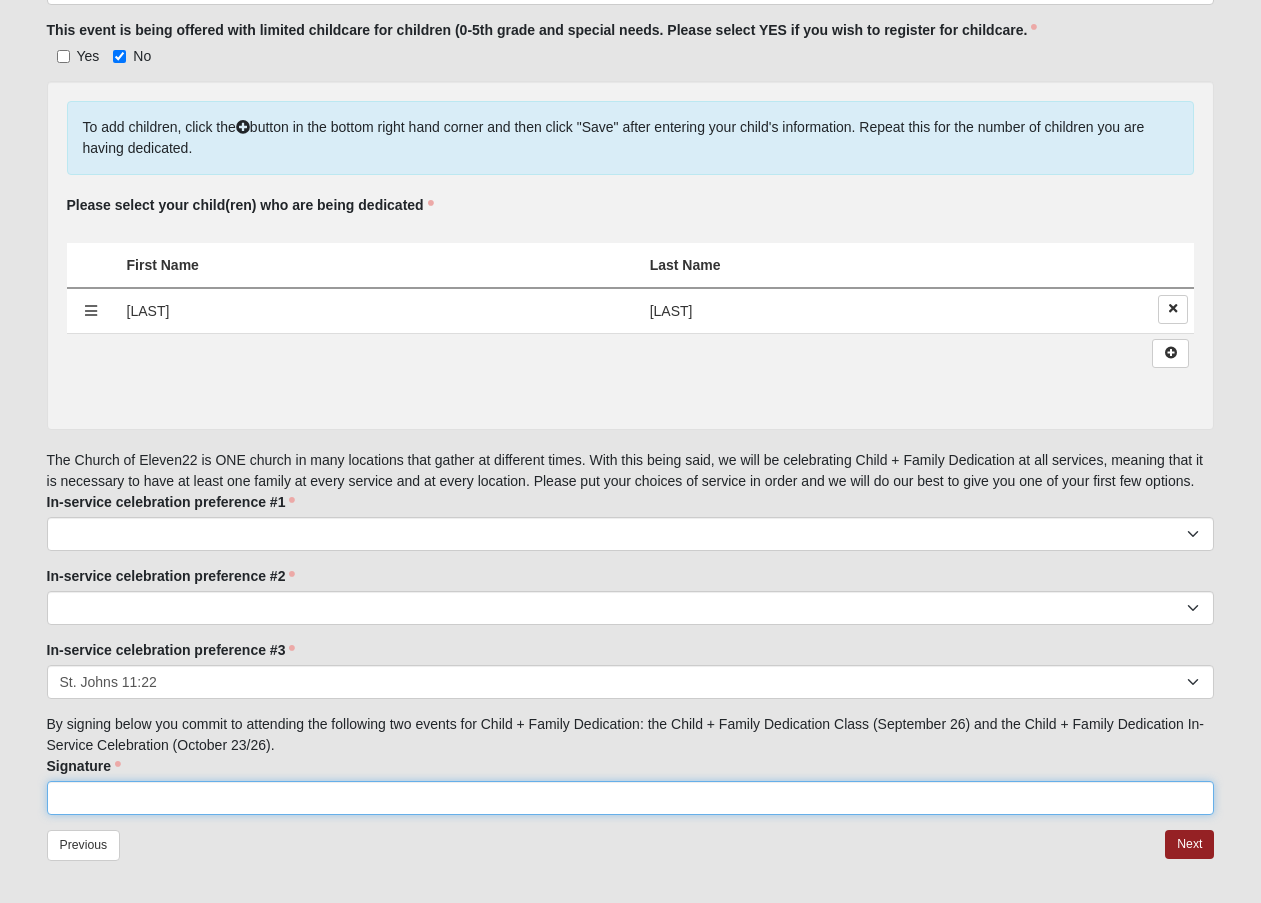 click on "Signature" at bounding box center (631, 798) 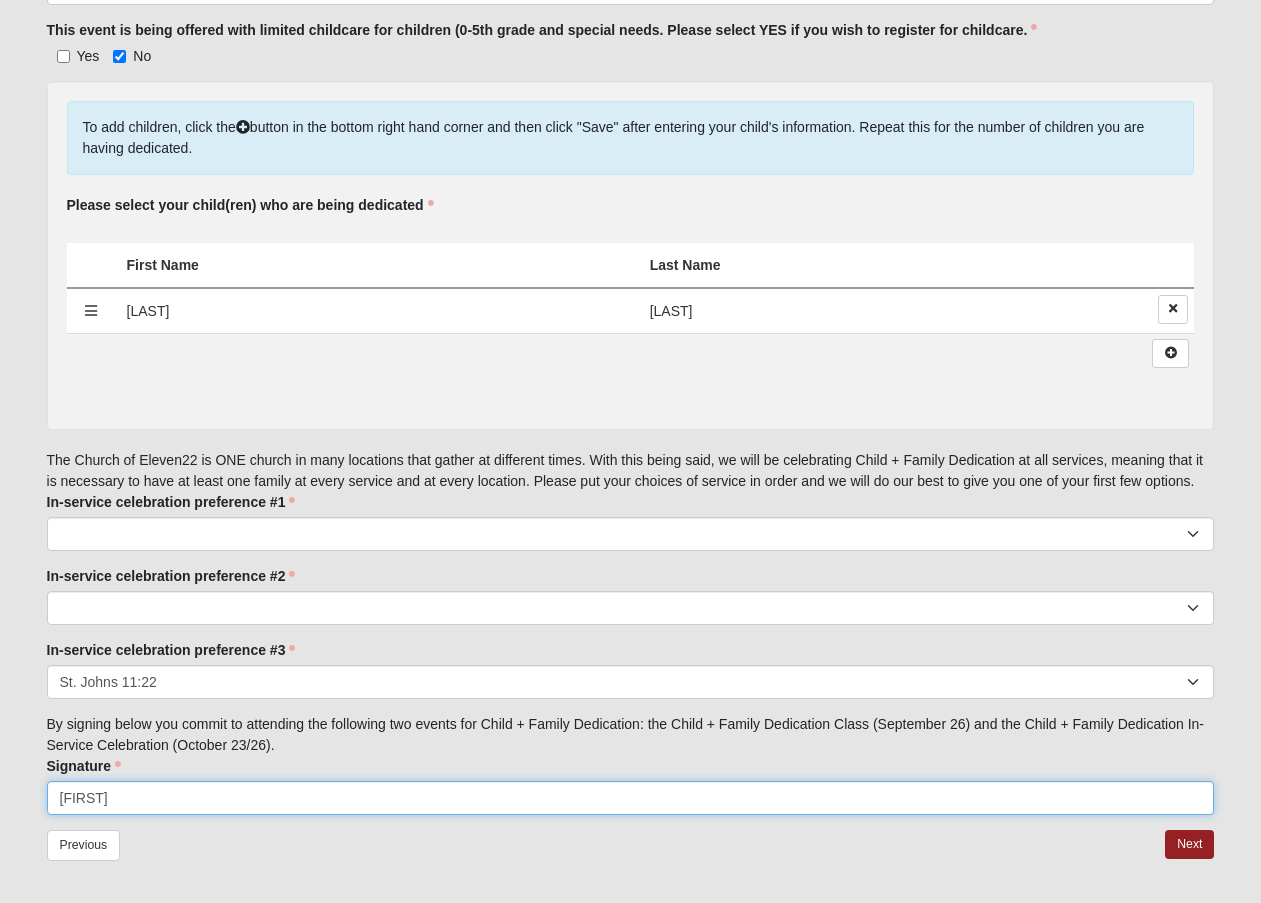 click on "[FIRST]" at bounding box center [631, 798] 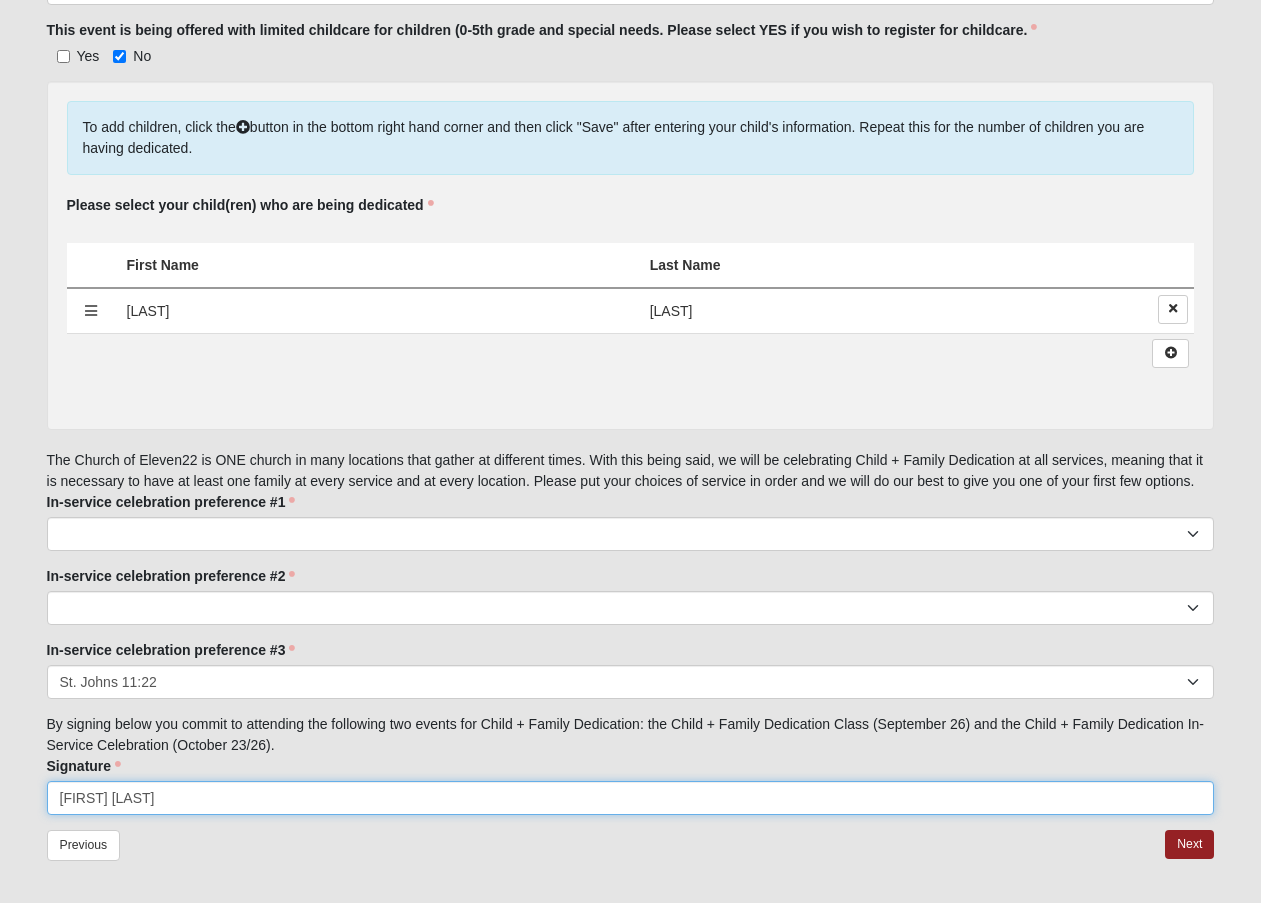 type on "[FIRST] [LAST]" 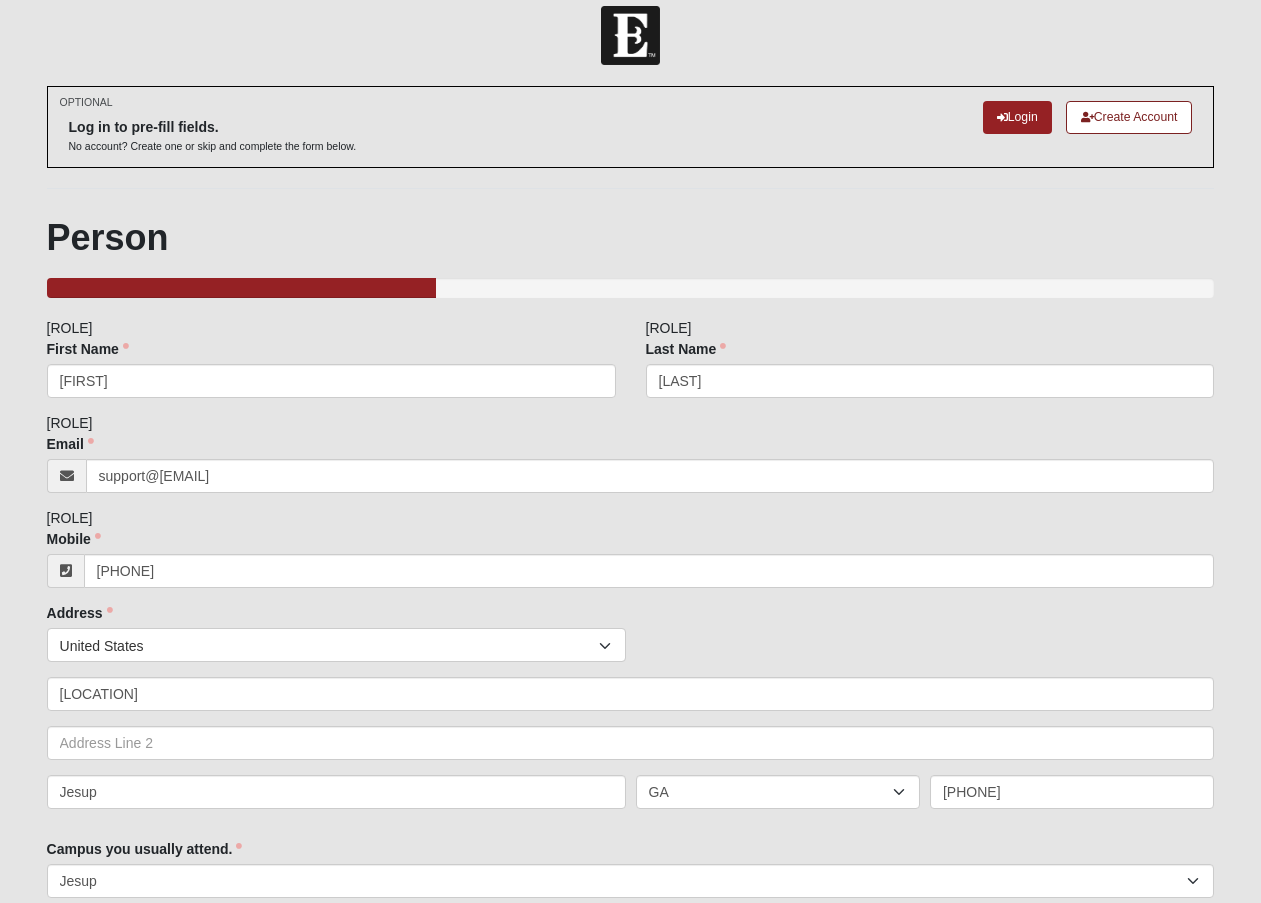 scroll, scrollTop: 0, scrollLeft: 0, axis: both 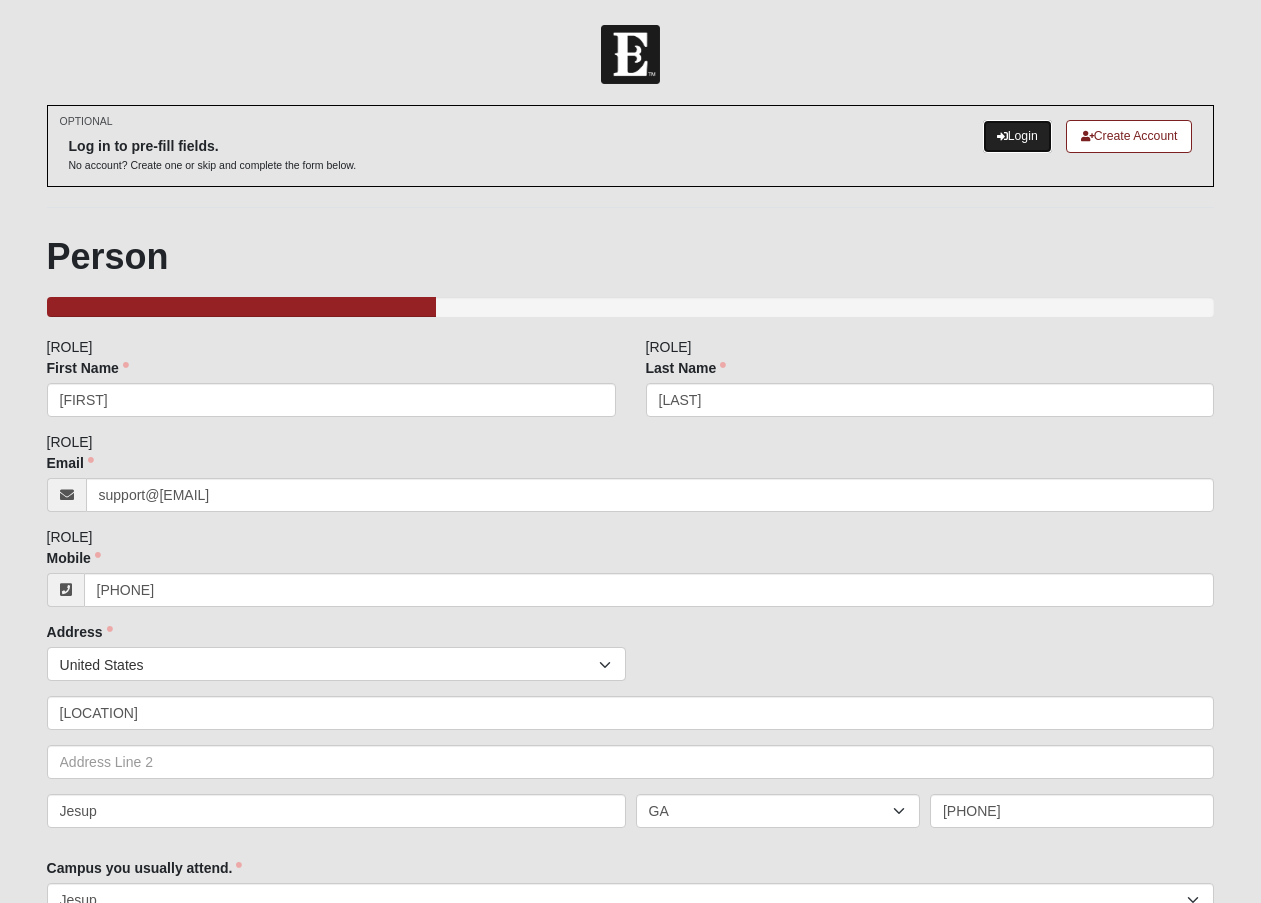 click on "Login" at bounding box center (1017, 136) 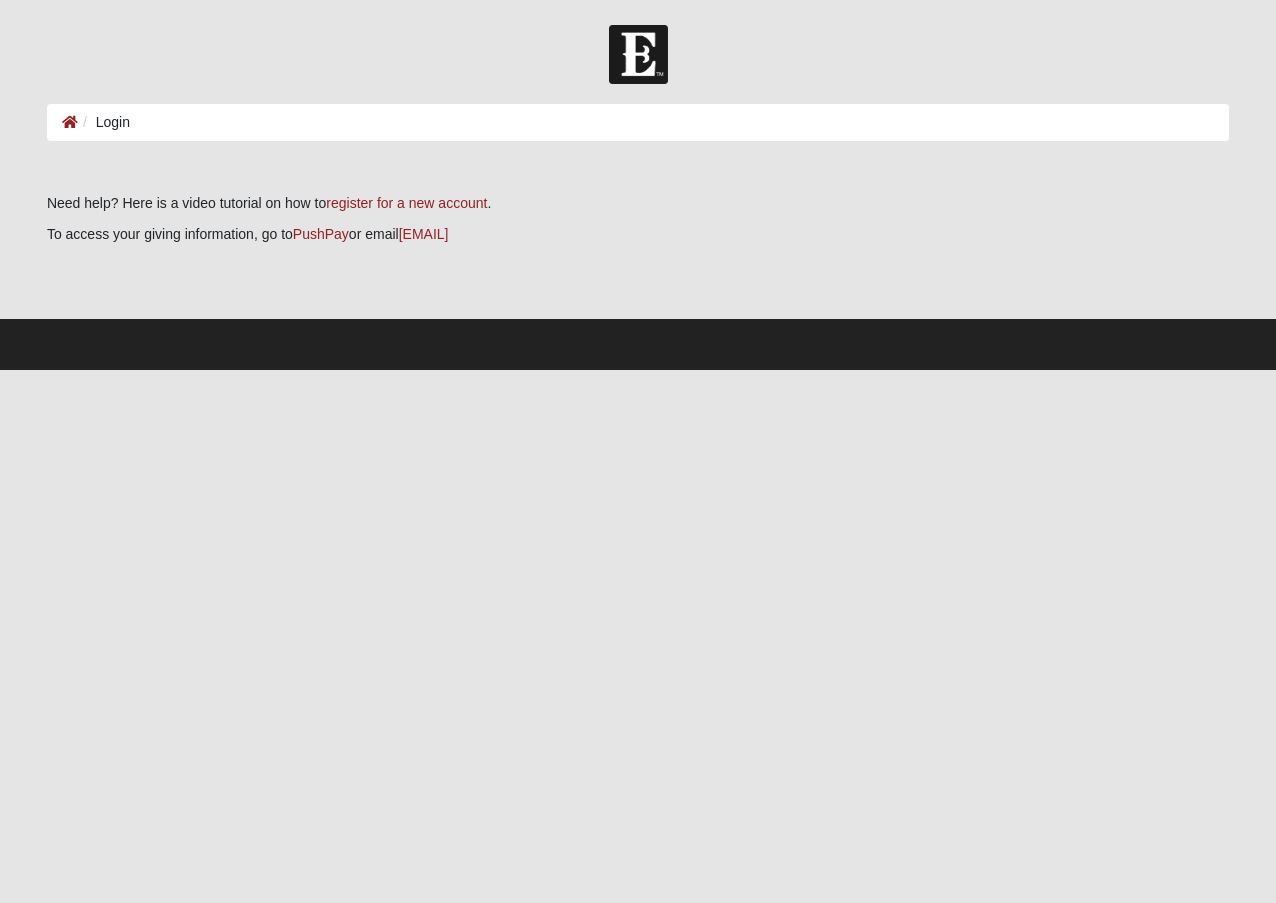 scroll, scrollTop: 0, scrollLeft: 0, axis: both 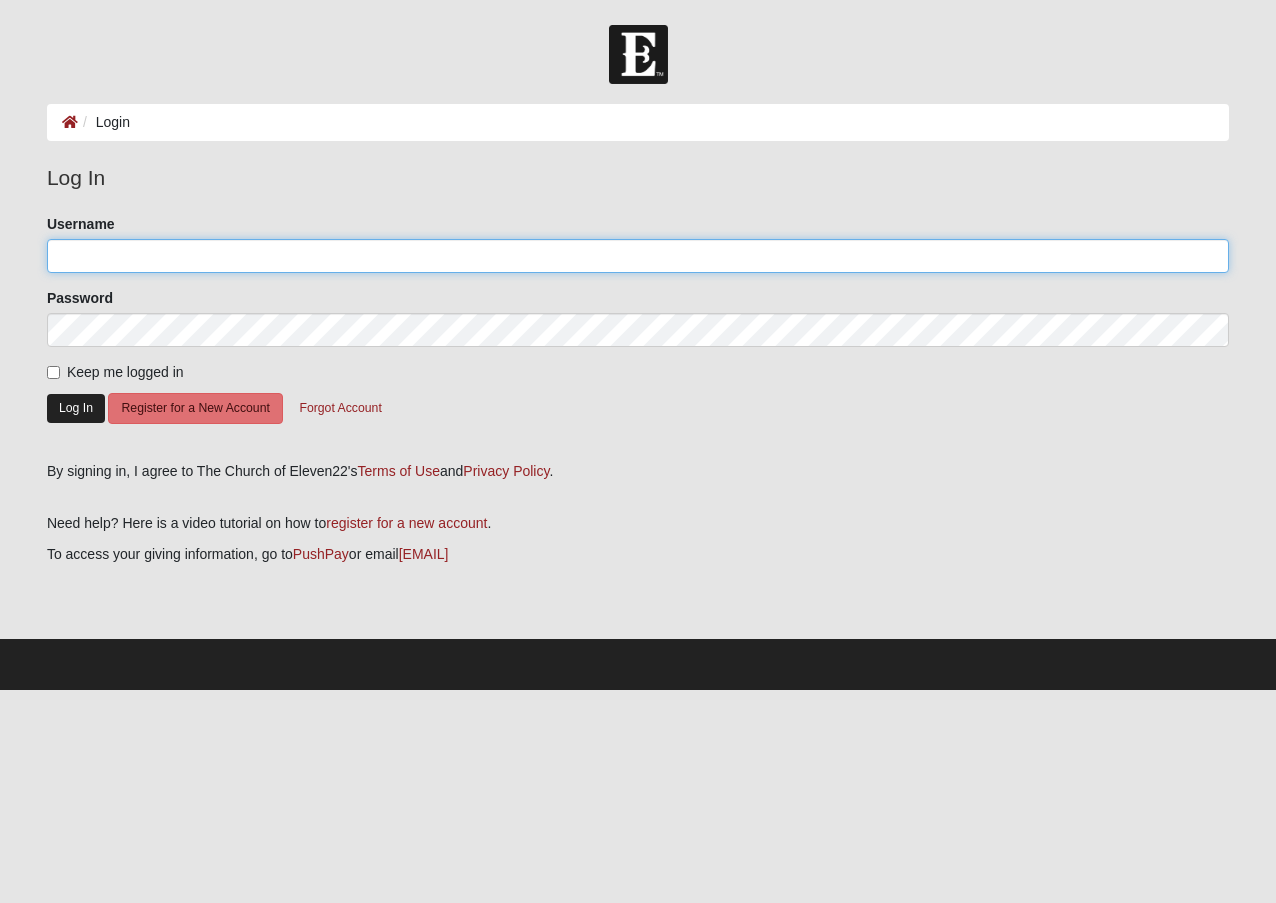type on "[USERNAME]" 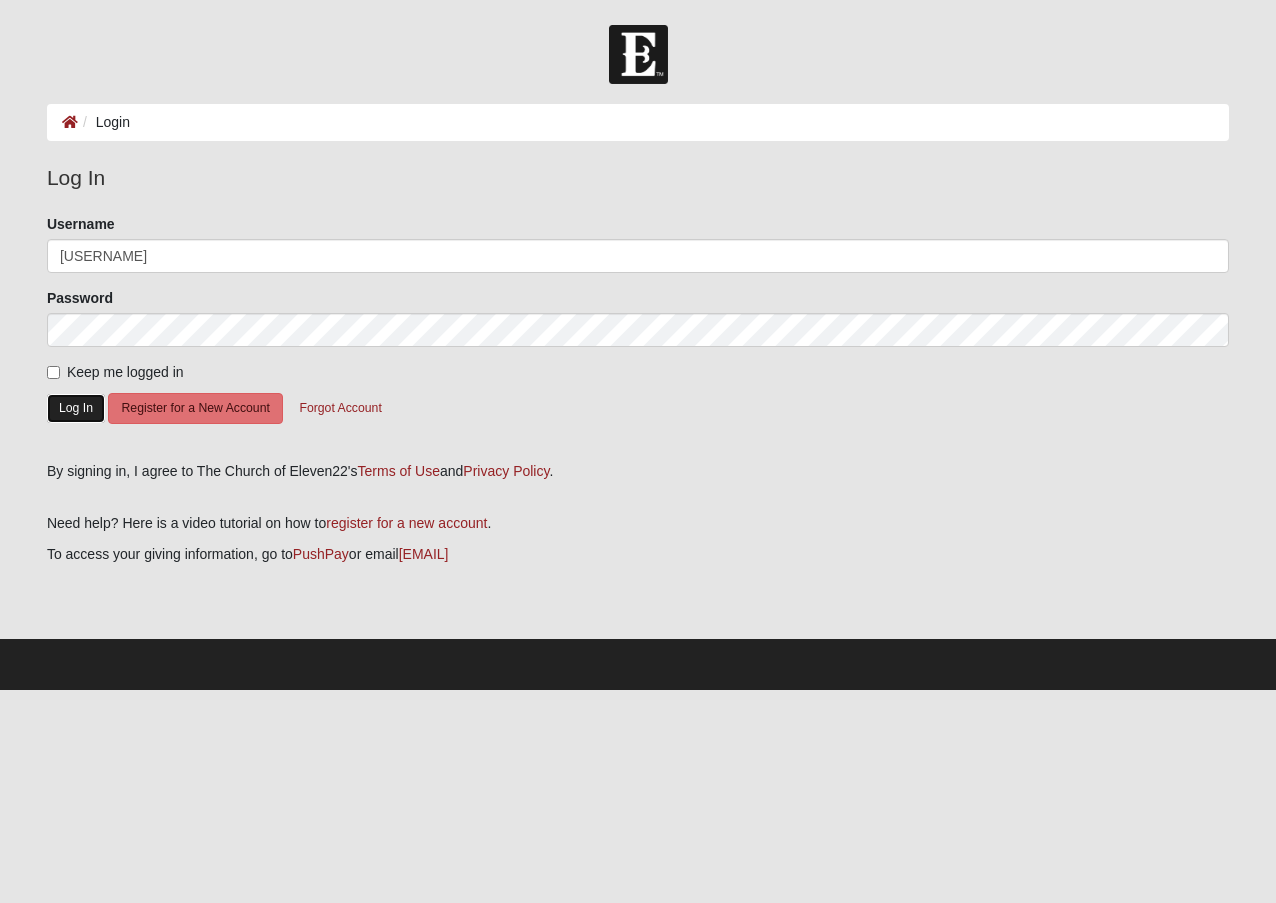 click on "Log In" 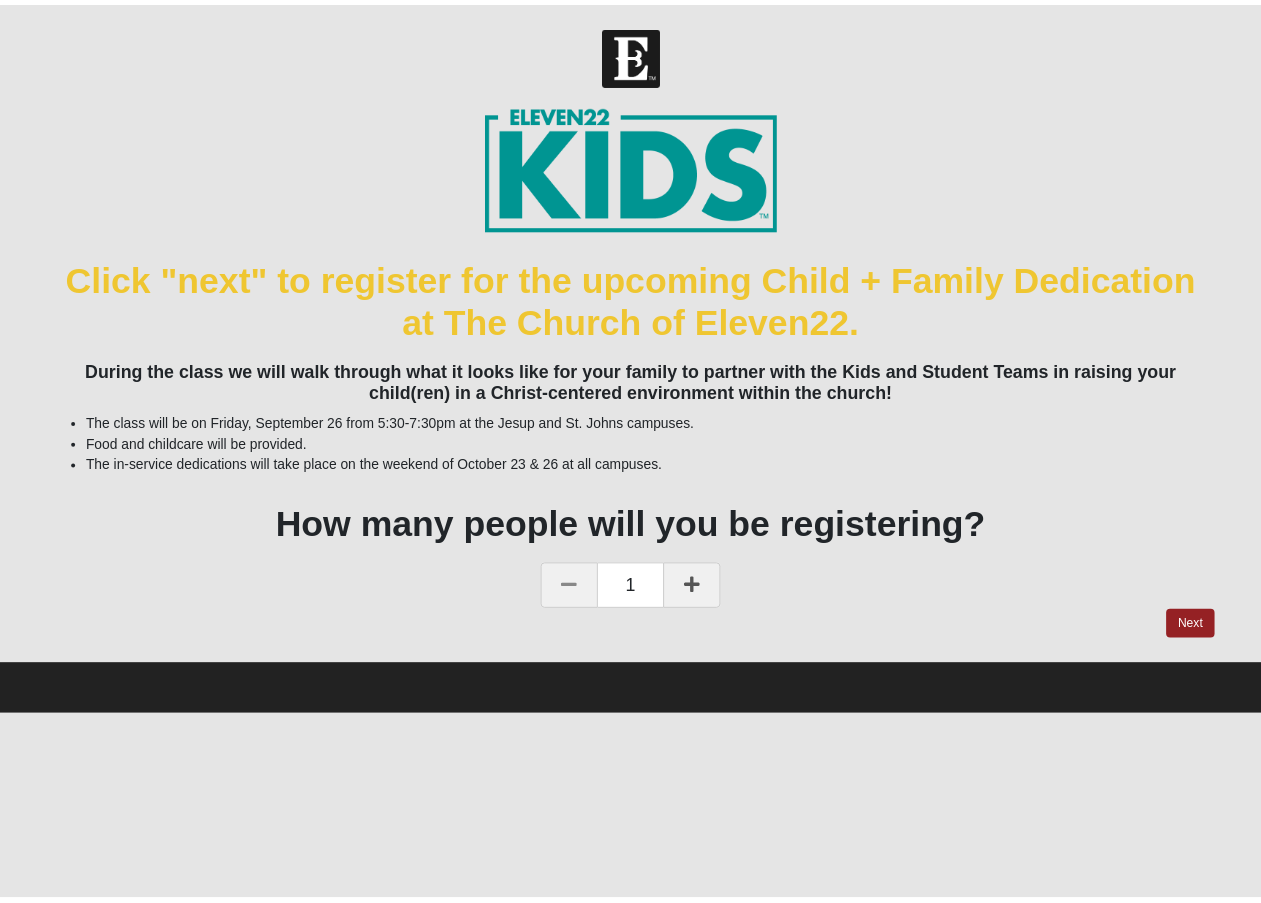 scroll, scrollTop: 0, scrollLeft: 0, axis: both 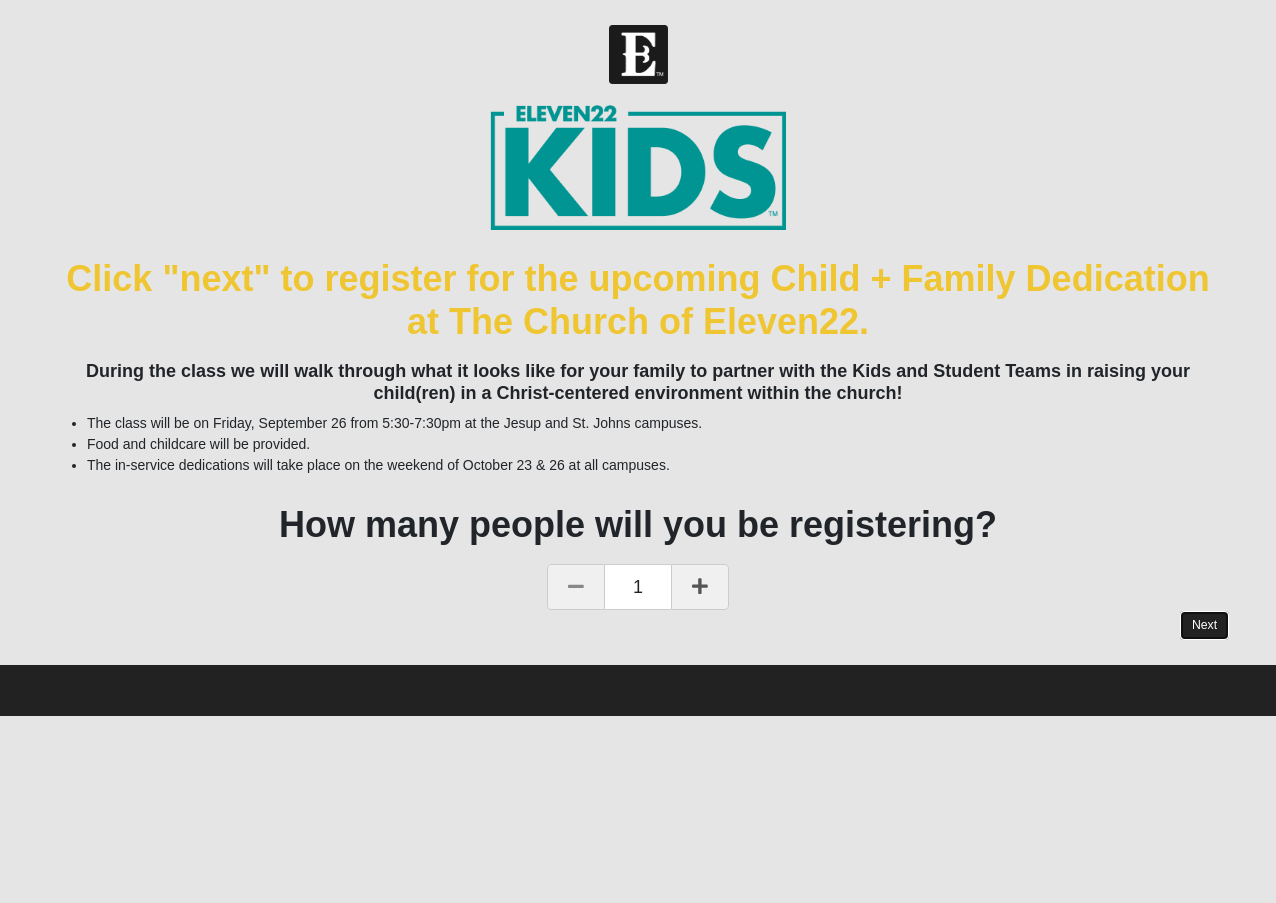 click on "Next" at bounding box center (1204, 625) 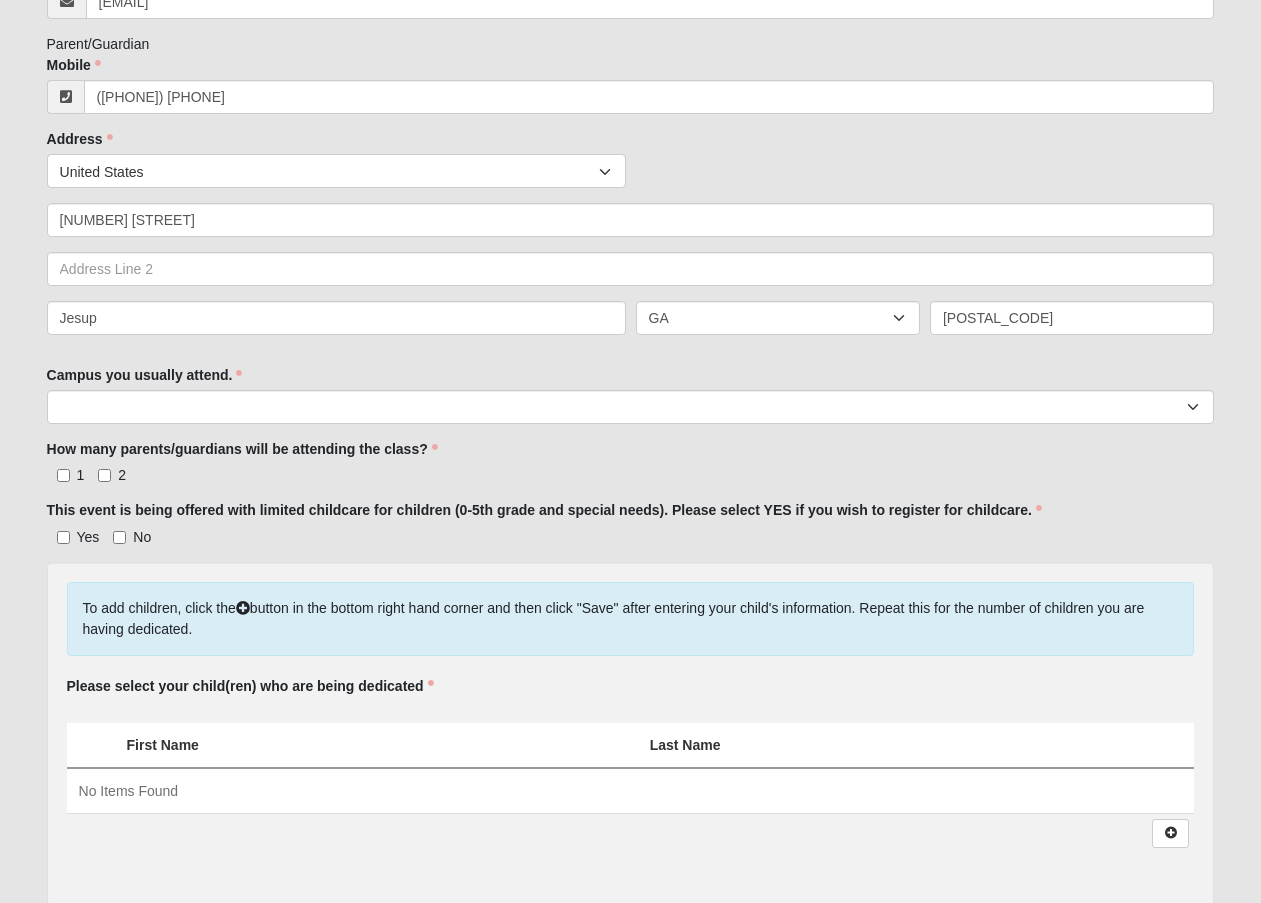 scroll, scrollTop: 467, scrollLeft: 0, axis: vertical 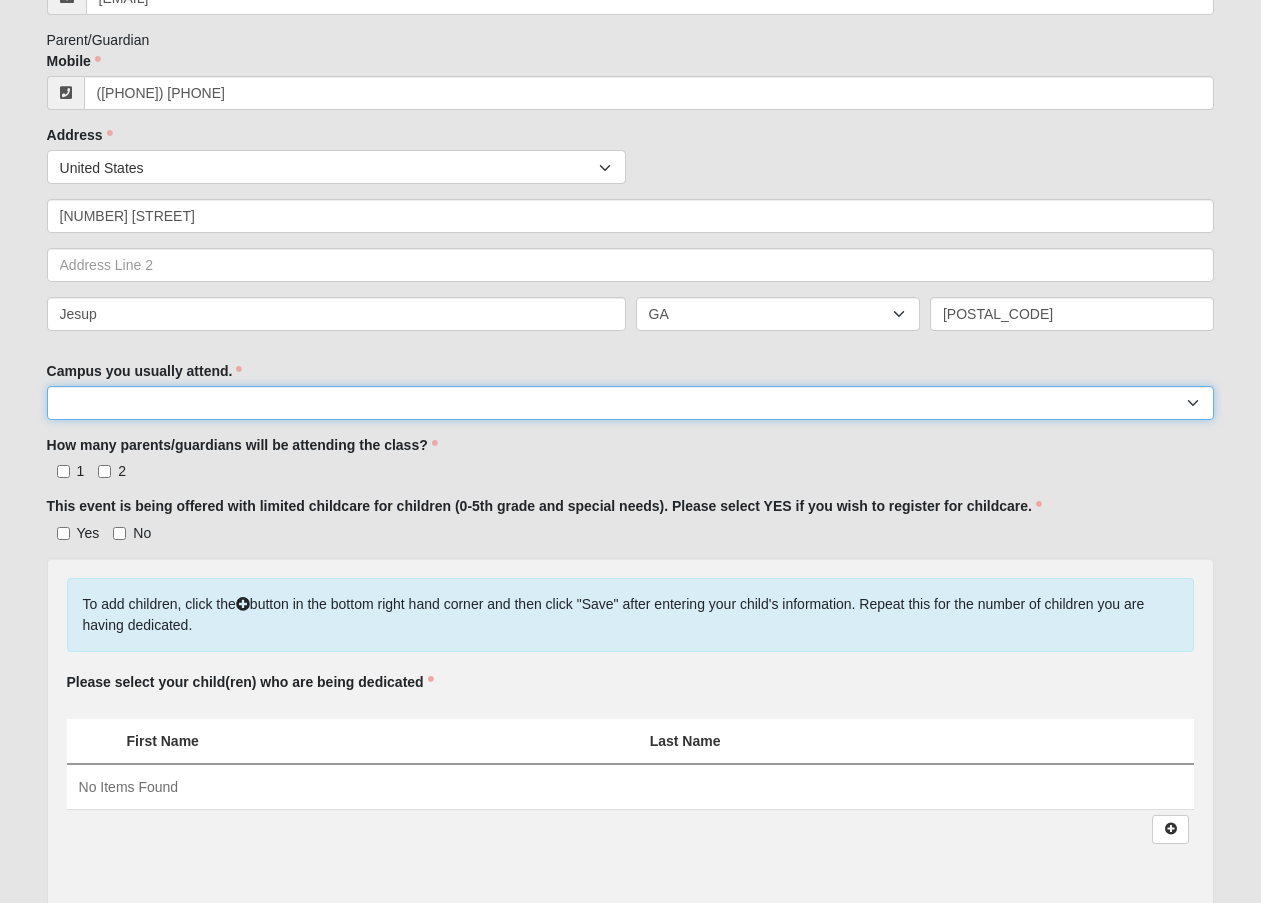 click on "[LOCATION]
[LOCATION]
Eleven22 Online
[LOCATION]
[LOCATION]
[LOCATION]
[LOCATION]
[LOCATION]
[LOCATION]
[LOCATION] (Coming Soon)
[LOCATION]
[LOCATION]
[LOCATION]
[LOCATION] (Coming Soon)
[LOCATION]
NONE" at bounding box center (631, 403) 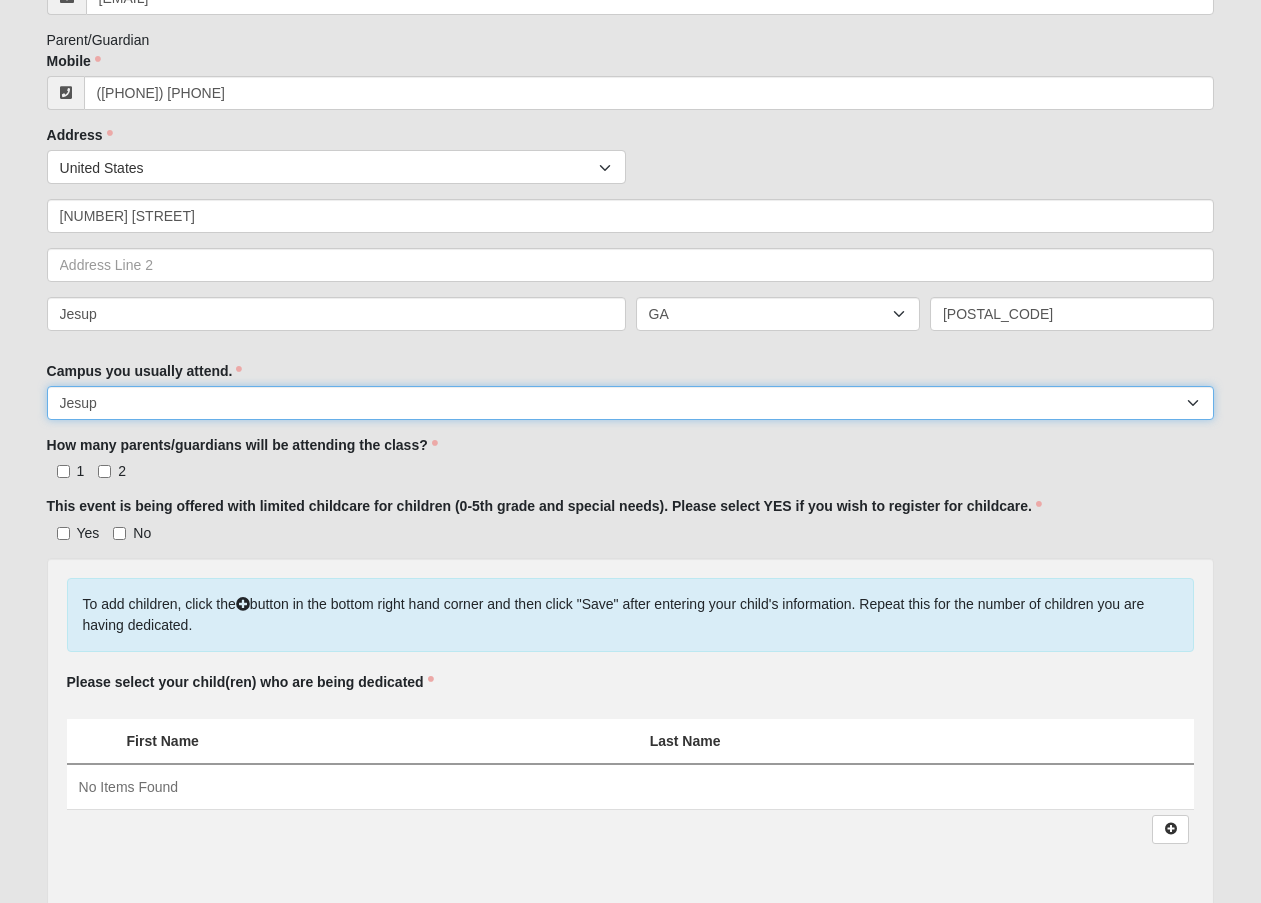 click on "[LOCATION]
[LOCATION]
Eleven22 Online
[LOCATION]
[LOCATION]
[LOCATION]
[LOCATION]
[LOCATION]
[LOCATION]
[LOCATION] (Coming Soon)
[LOCATION]
[LOCATION]
[LOCATION]
[LOCATION] (Coming Soon)
[LOCATION]
NONE" at bounding box center (631, 403) 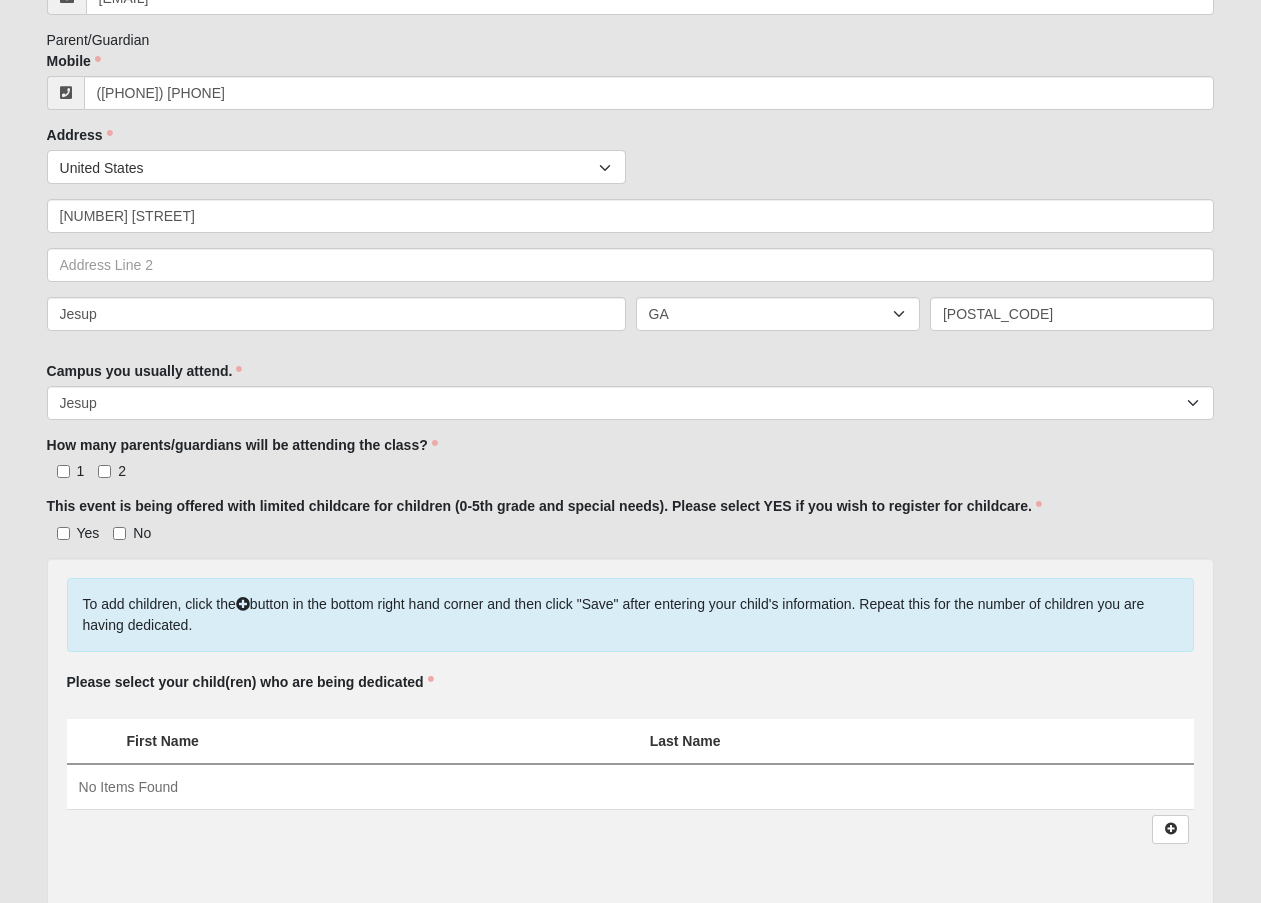 click on "2" at bounding box center (122, 471) 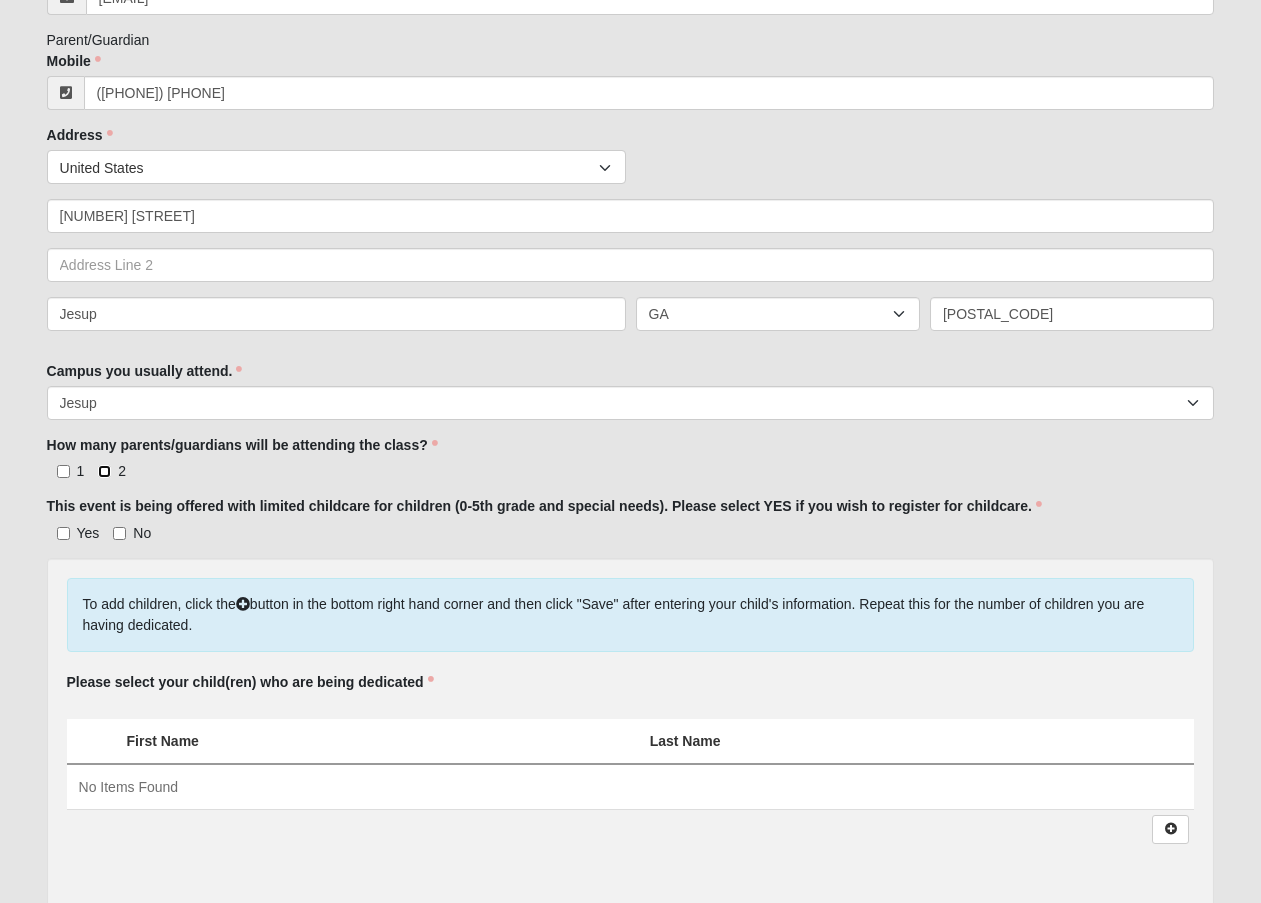 click on "2" at bounding box center (104, 471) 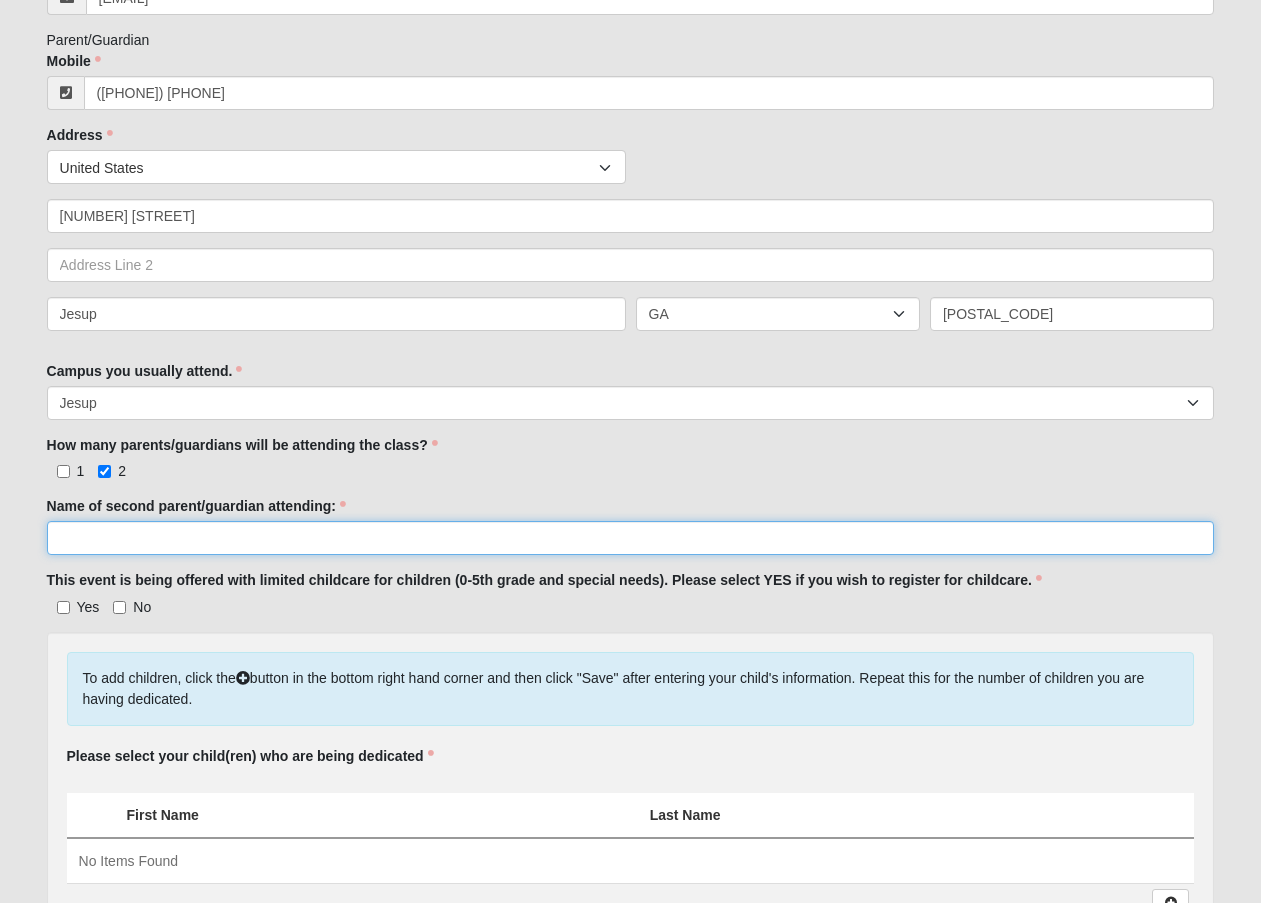 click on "Name of second parent/guardian attending:" at bounding box center [631, 538] 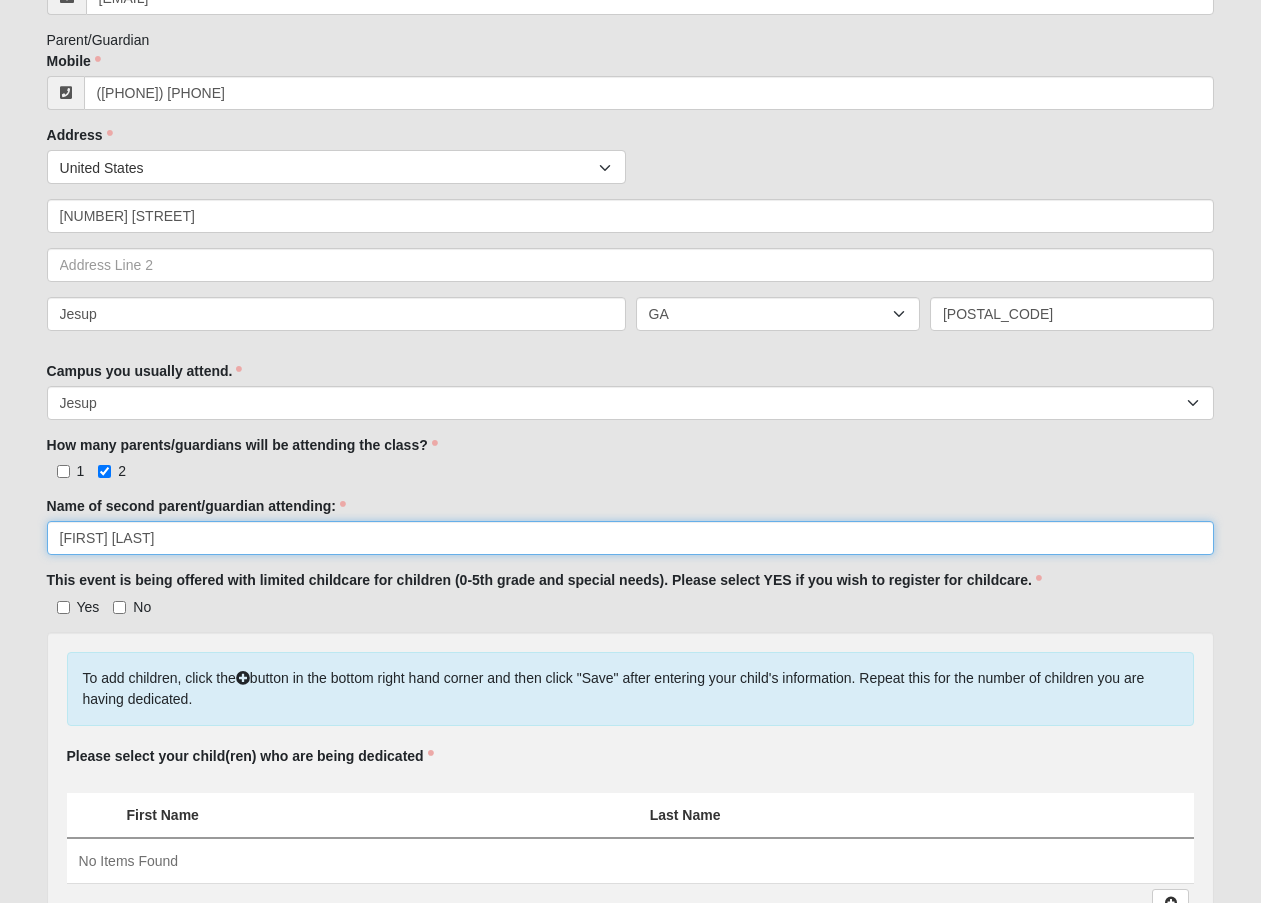 type on "[FIRST] [LAST]" 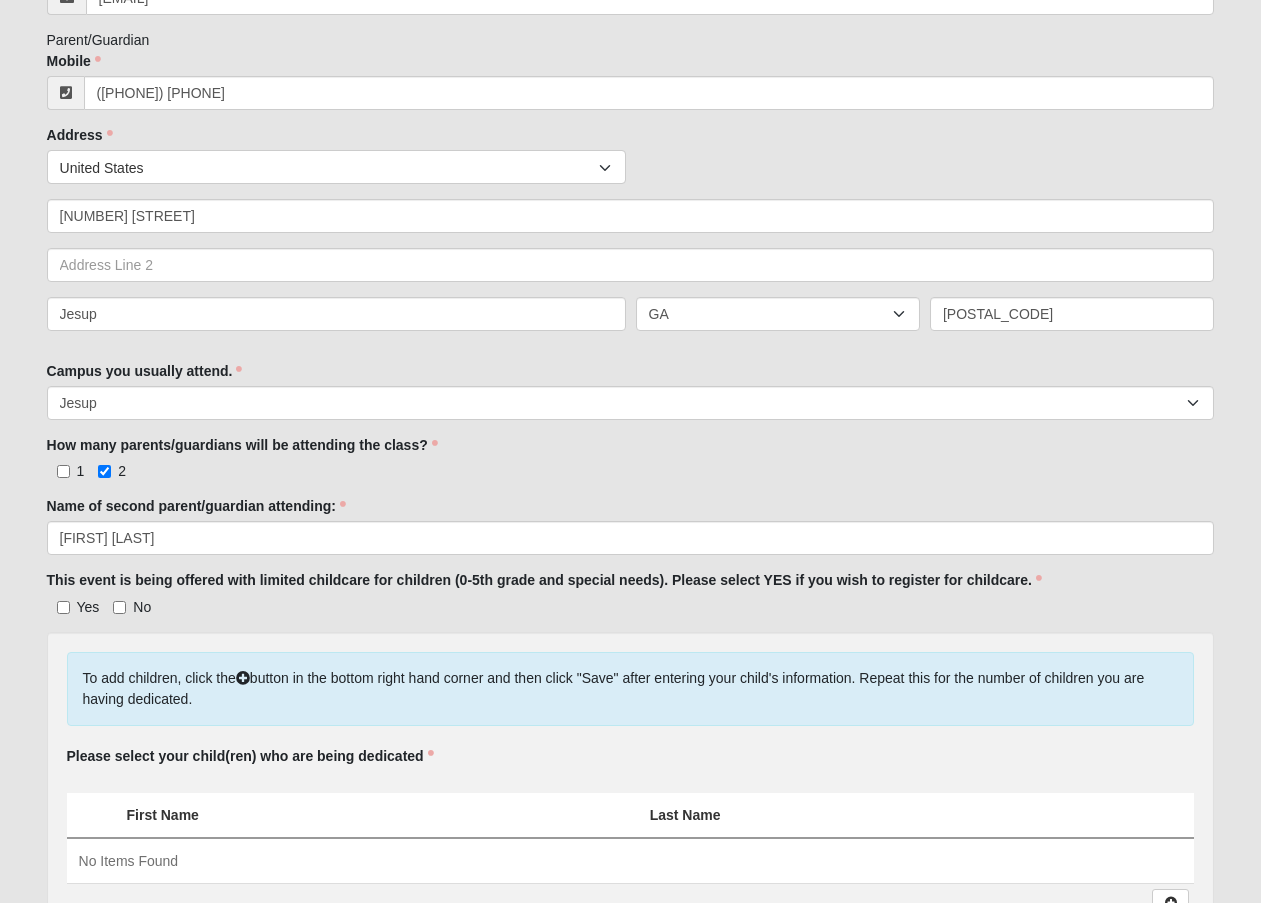 click on "No" at bounding box center [132, 607] 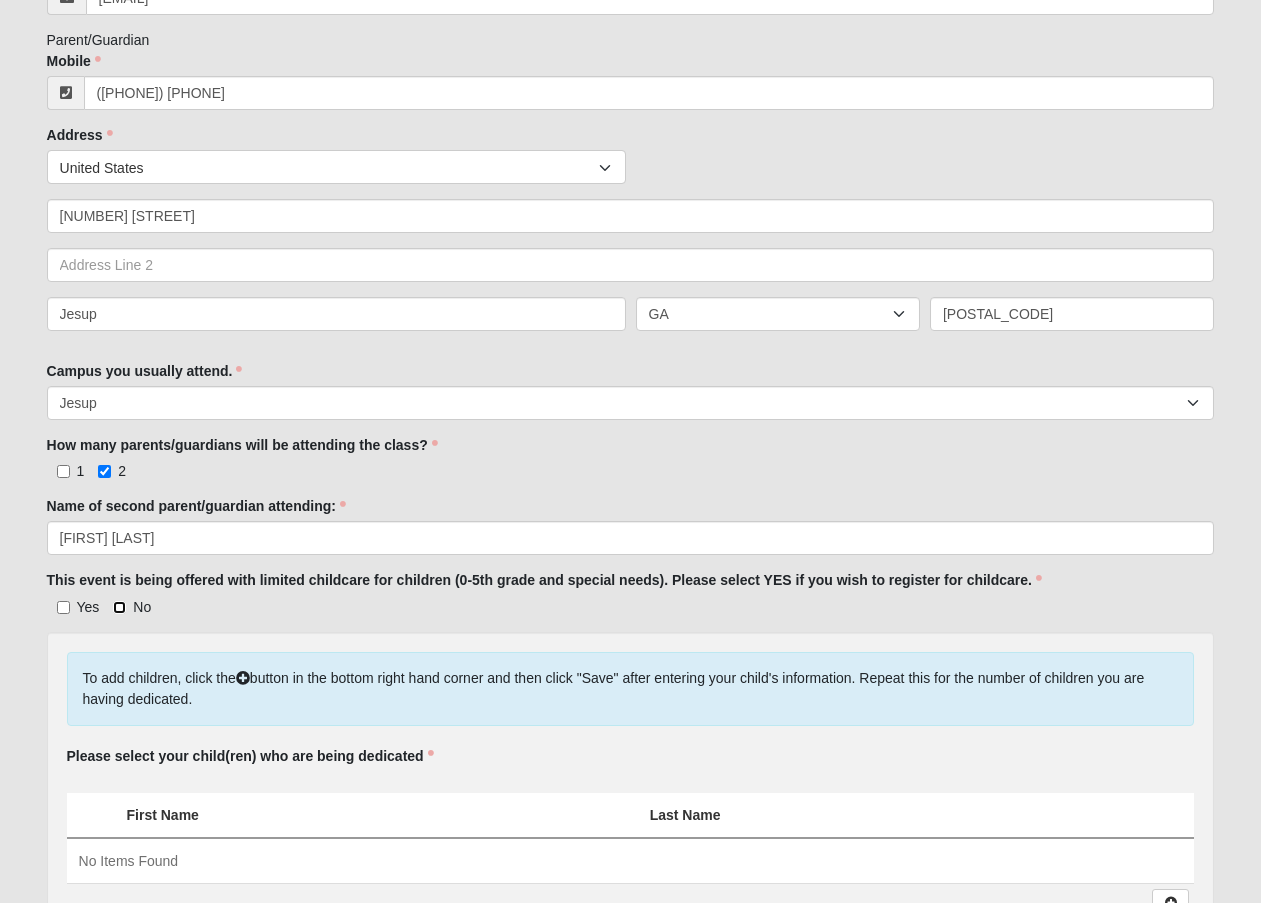 click on "No" at bounding box center [119, 607] 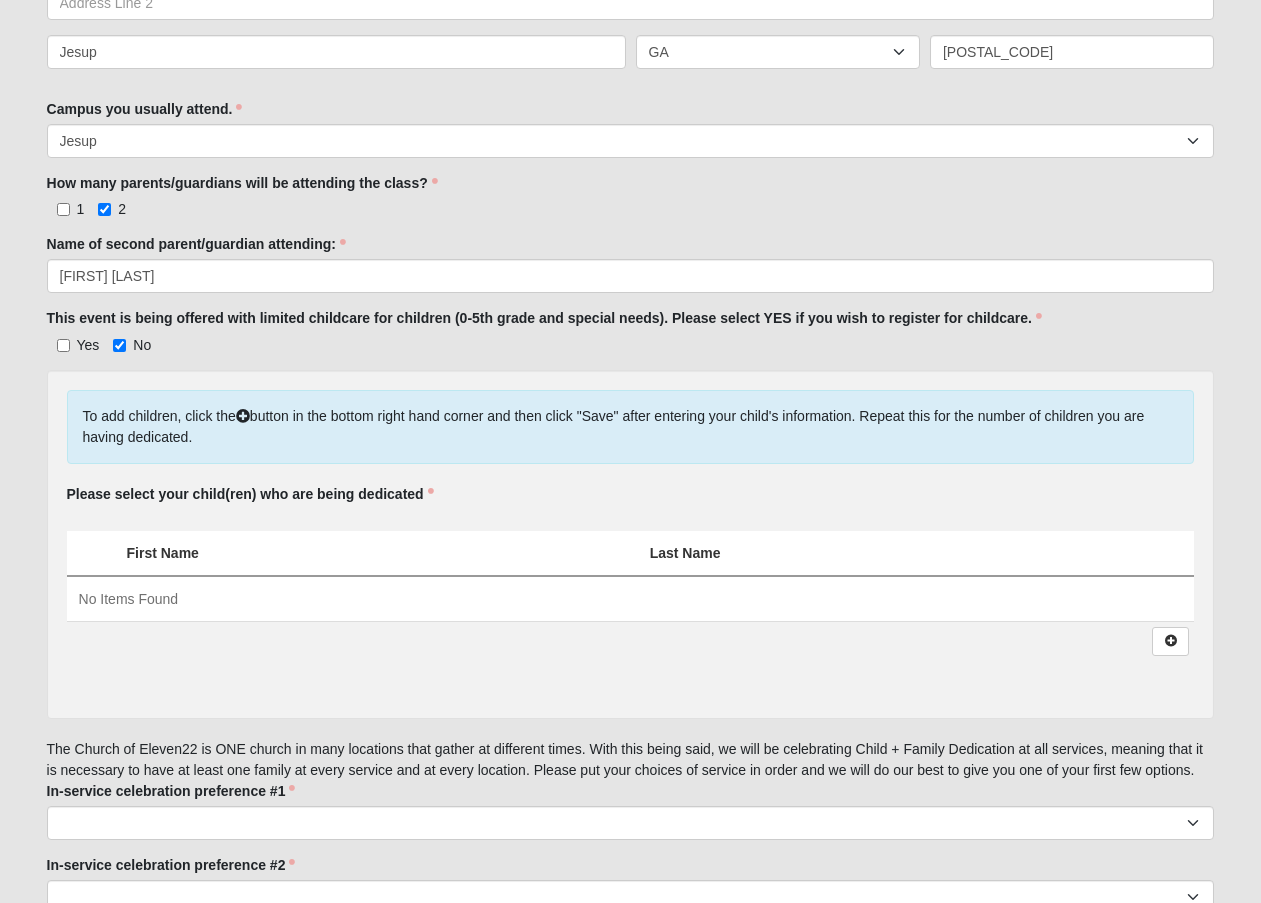 scroll, scrollTop: 734, scrollLeft: 0, axis: vertical 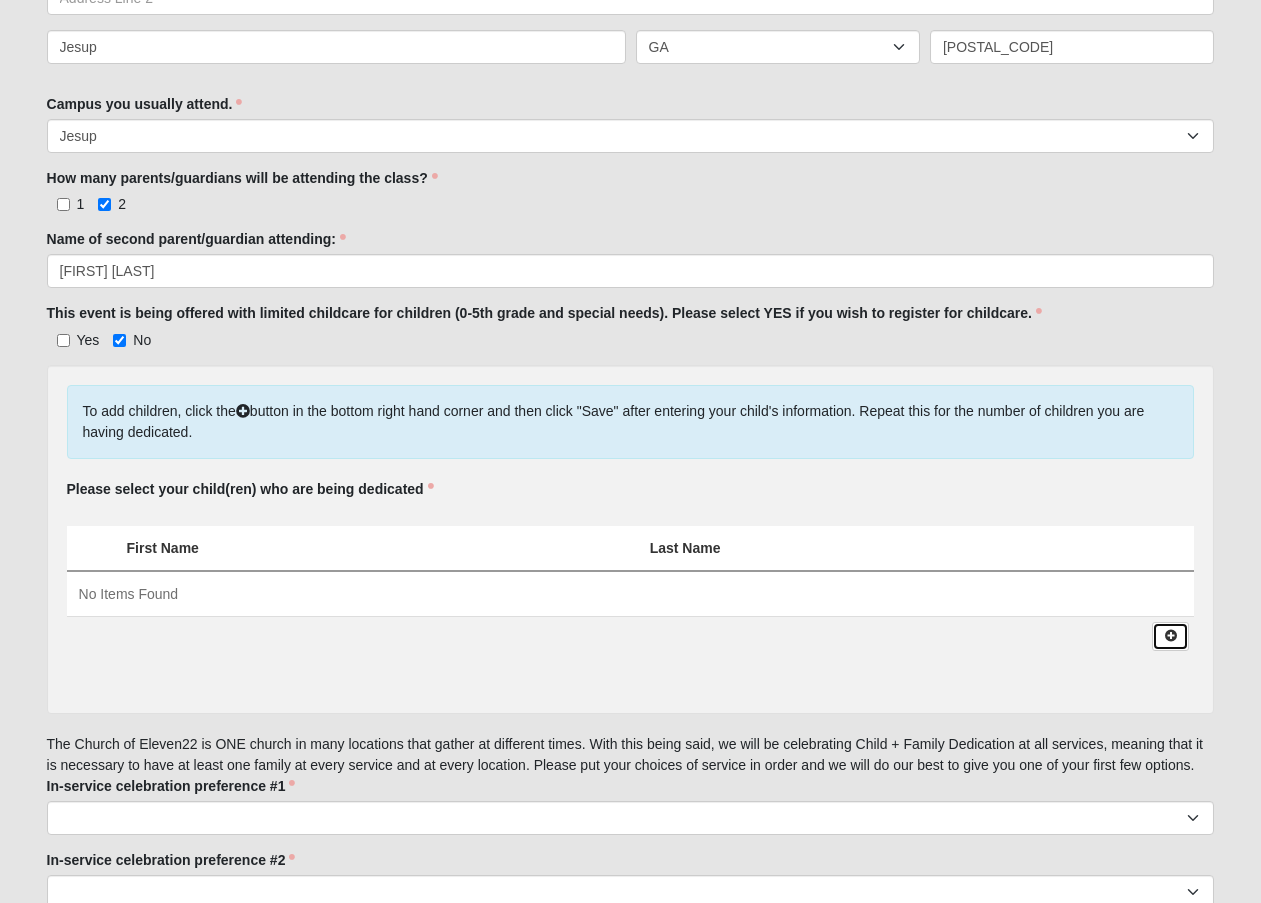 click at bounding box center [1170, 636] 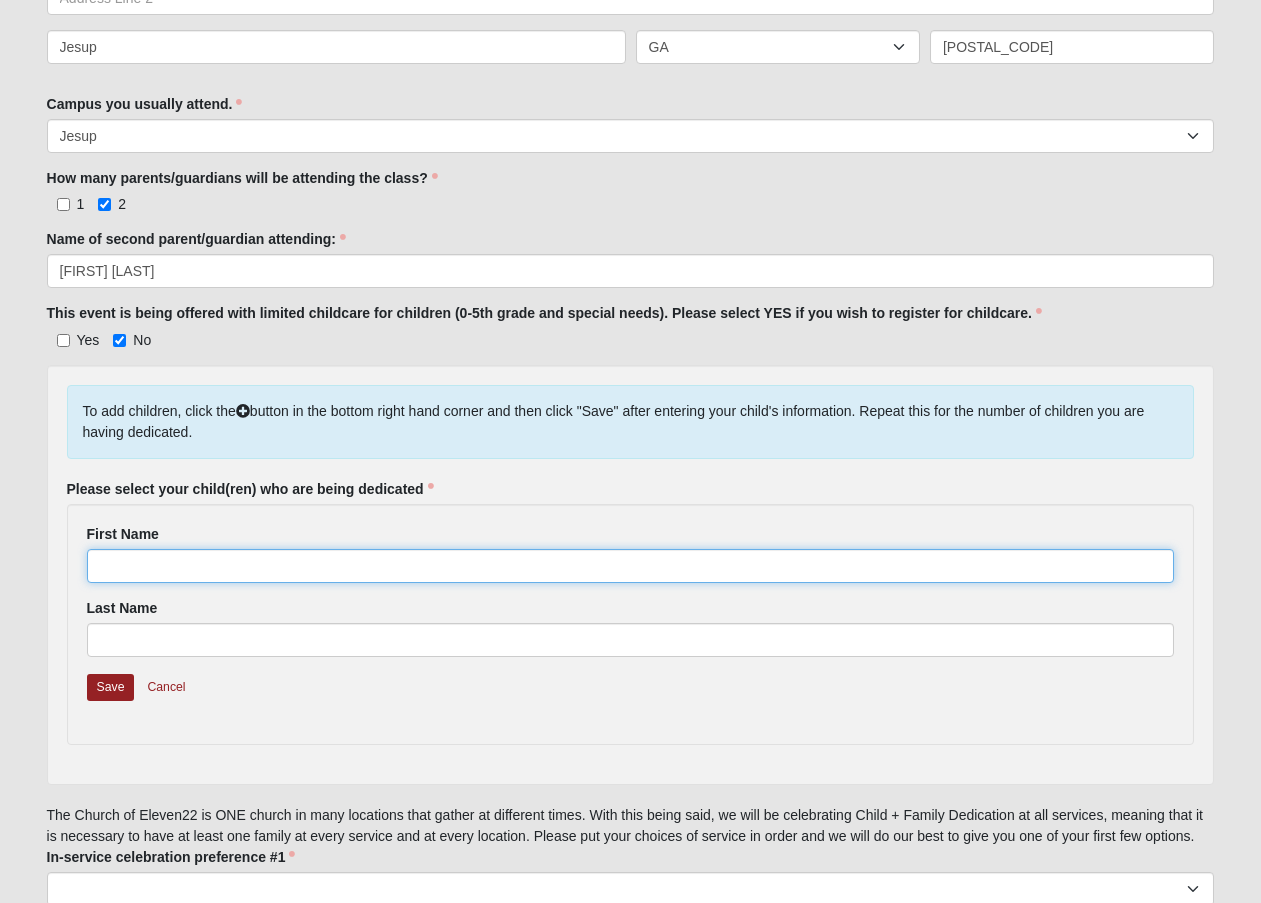 click on "First Name" at bounding box center (631, 566) 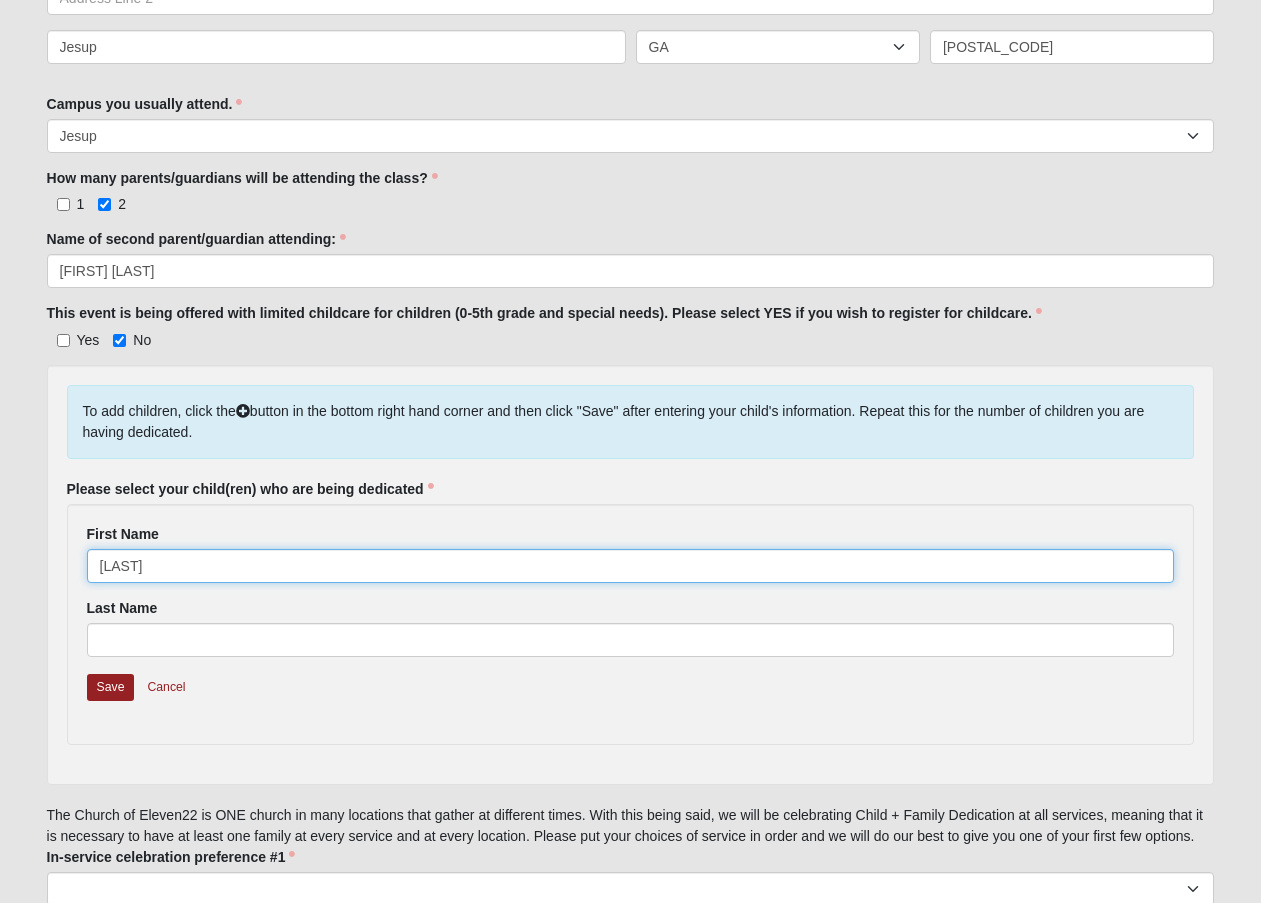 type on "[LAST]" 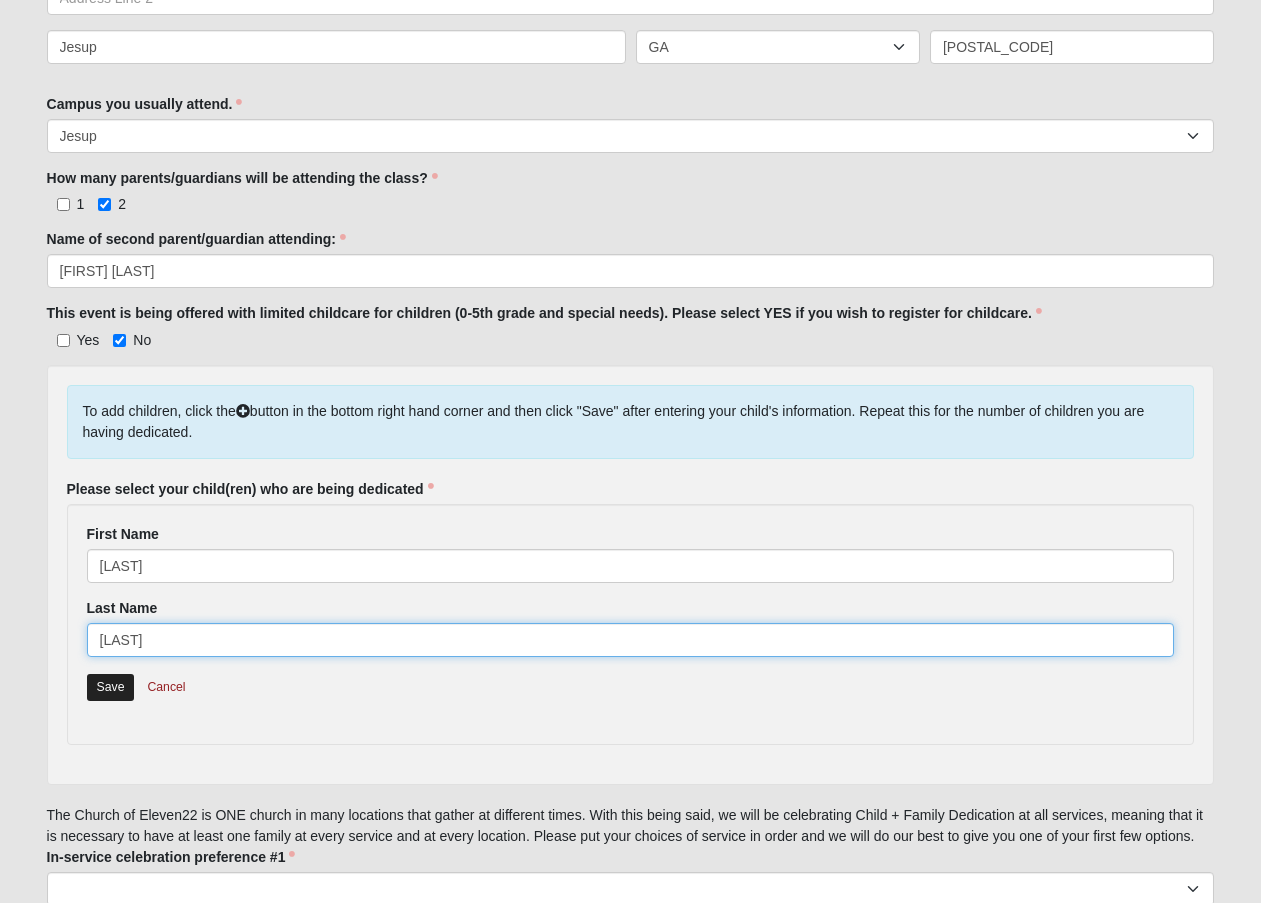 type on "[LAST]" 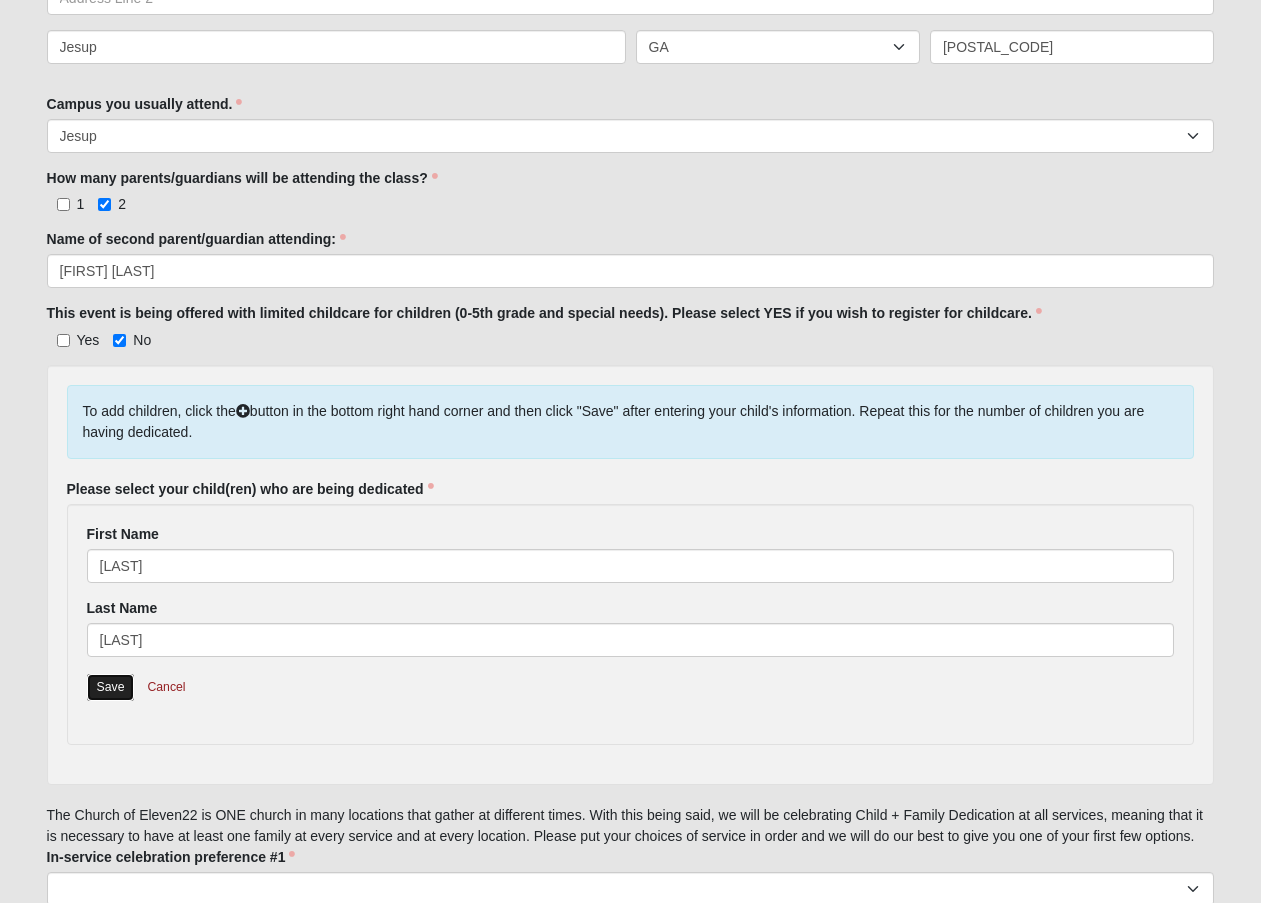 click on "Save" at bounding box center [111, 687] 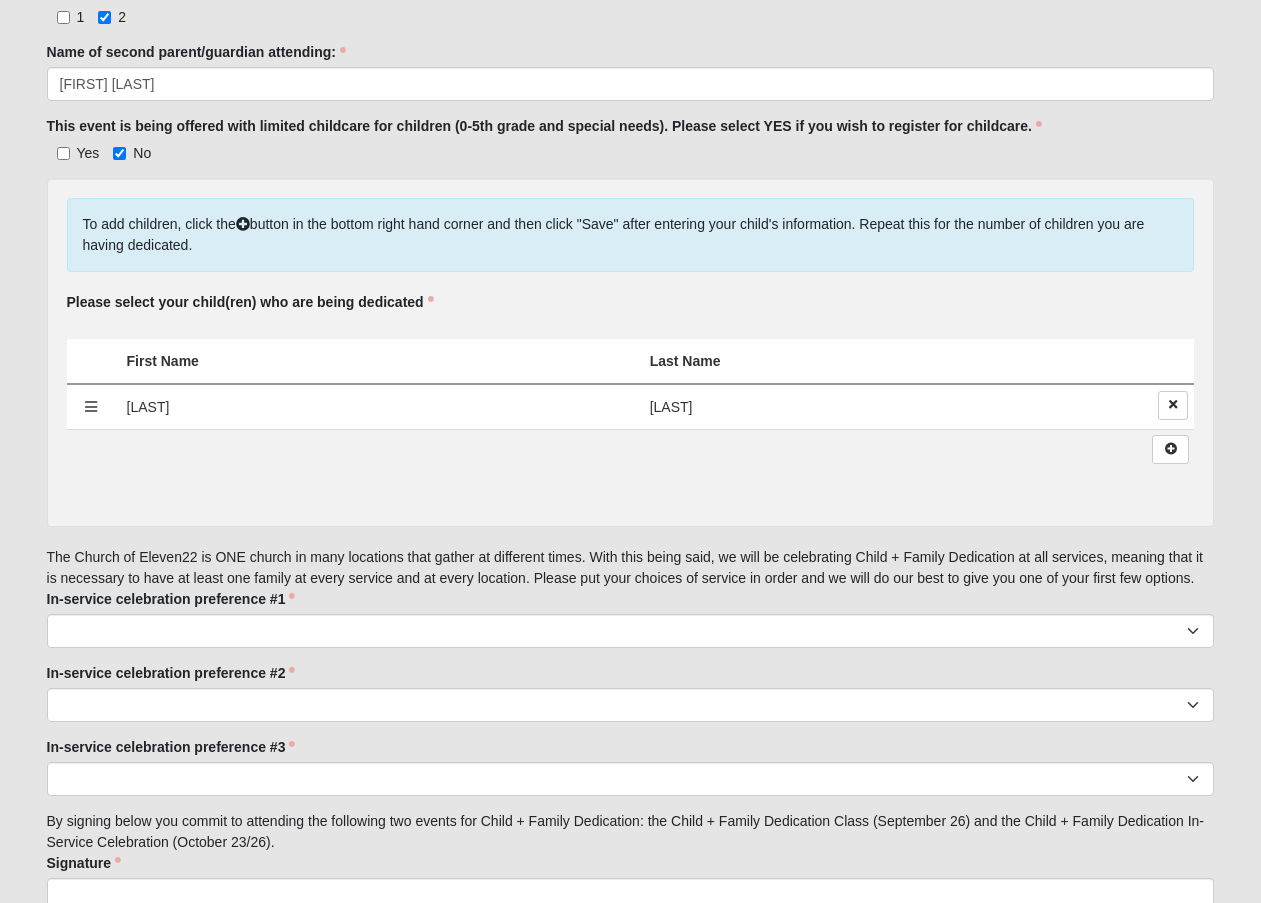 scroll, scrollTop: 934, scrollLeft: 0, axis: vertical 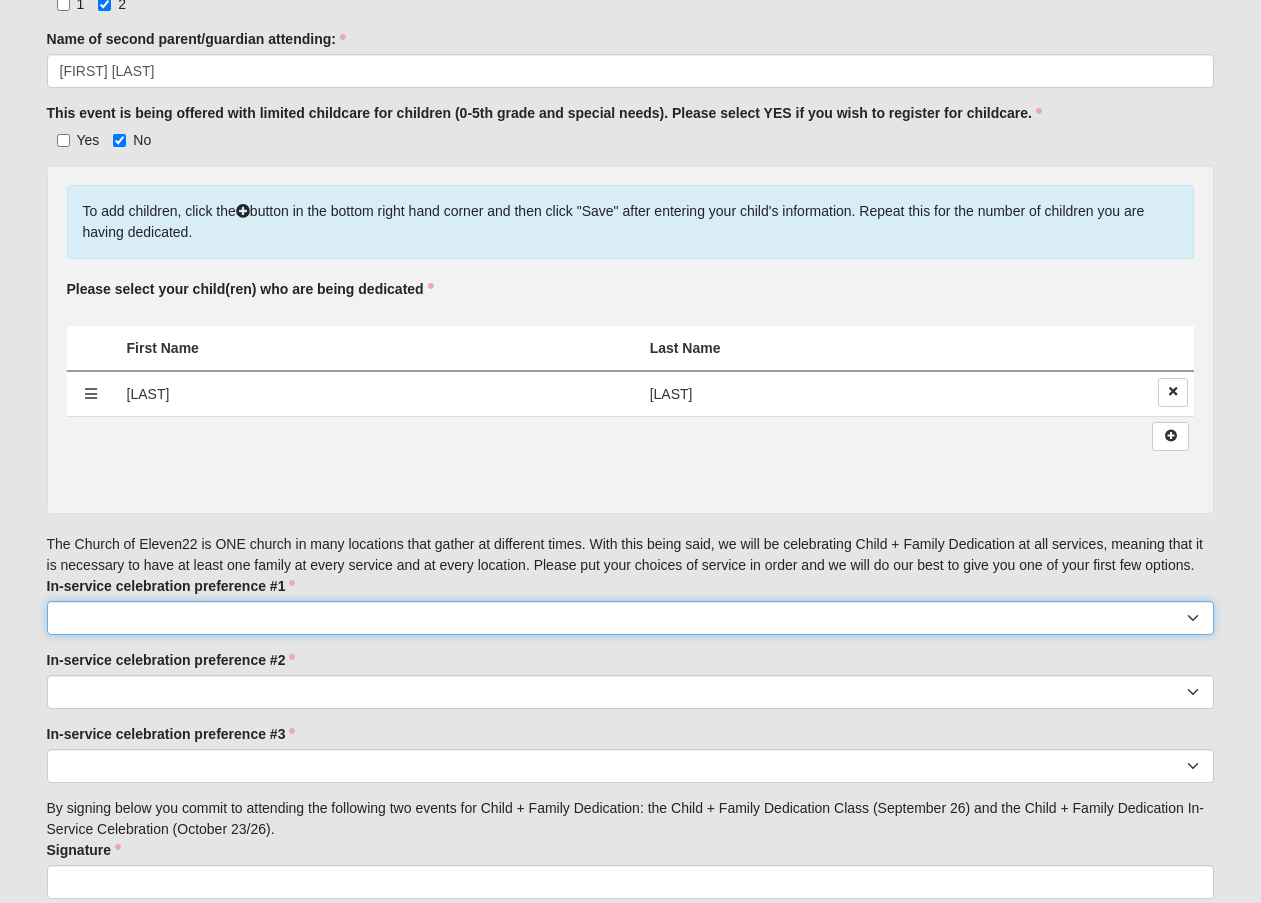 click on "[LOCATION] 9:00
[LOCATION] 11:22
[LOCATION] 9:00
[LOCATION] 11:22
[LOCATION] 7:22
[LOCATION] 9:00
[LOCATION] 11:22
[LOCATION] 9:00
[LOCATION] 11:22
[LOCATION] 9:00
[LOCATION] 11:22
[LOCATION] 9:00
[LOCATION] 11:22
[LOCATION] 9:00
[LOCATION] 11:22
[LOCATION] 9:00
[LOCATION] 11:22
[LOCATION] 7:22
[LOCATION] 9:00
[LOCATION] 11:22
[LOCATION] 9:00
[LOCATION] 11:22
[LOCATION] 9:00
[LOCATION] 11:22" at bounding box center [631, 618] 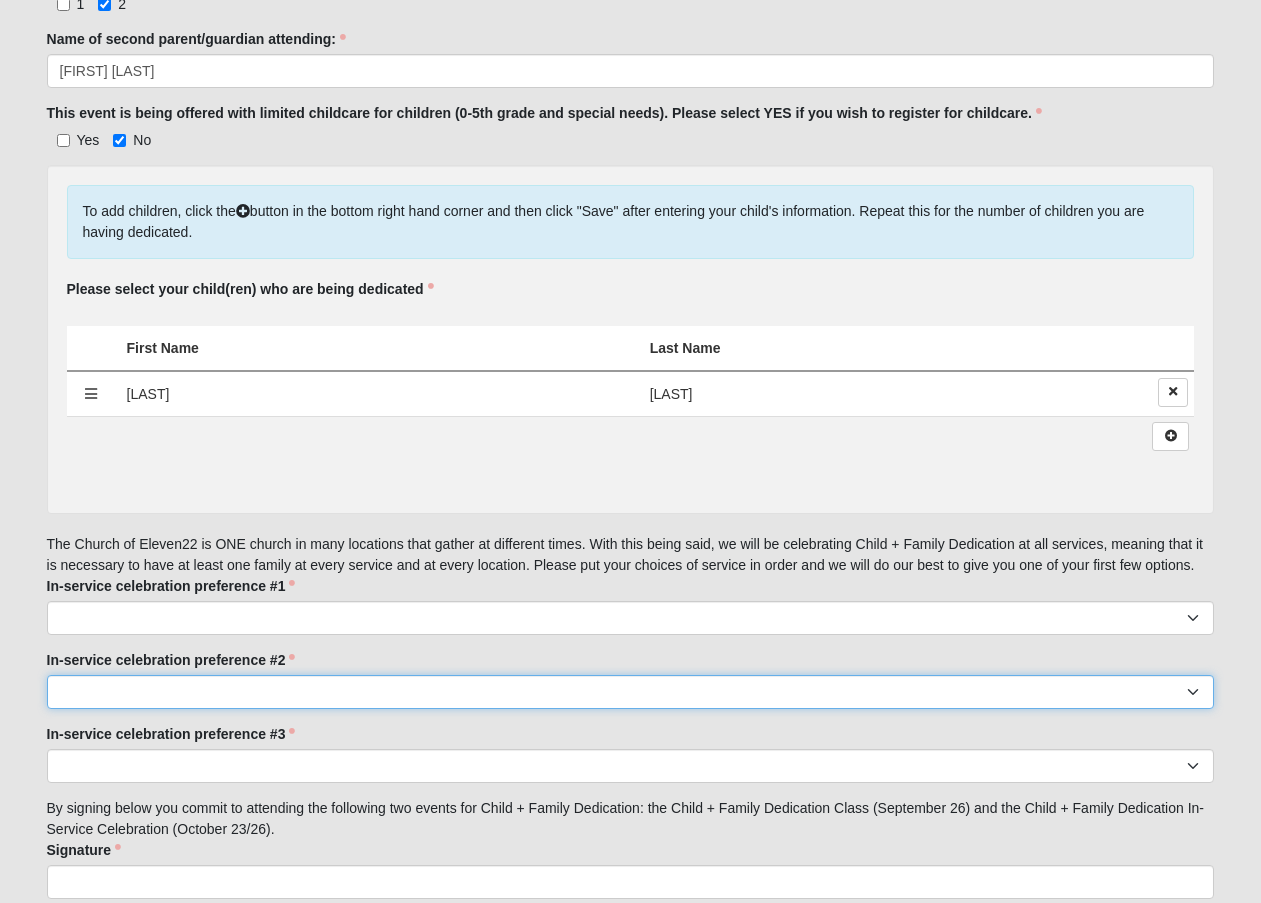 drag, startPoint x: 192, startPoint y: 707, endPoint x: 190, endPoint y: 691, distance: 16.124516 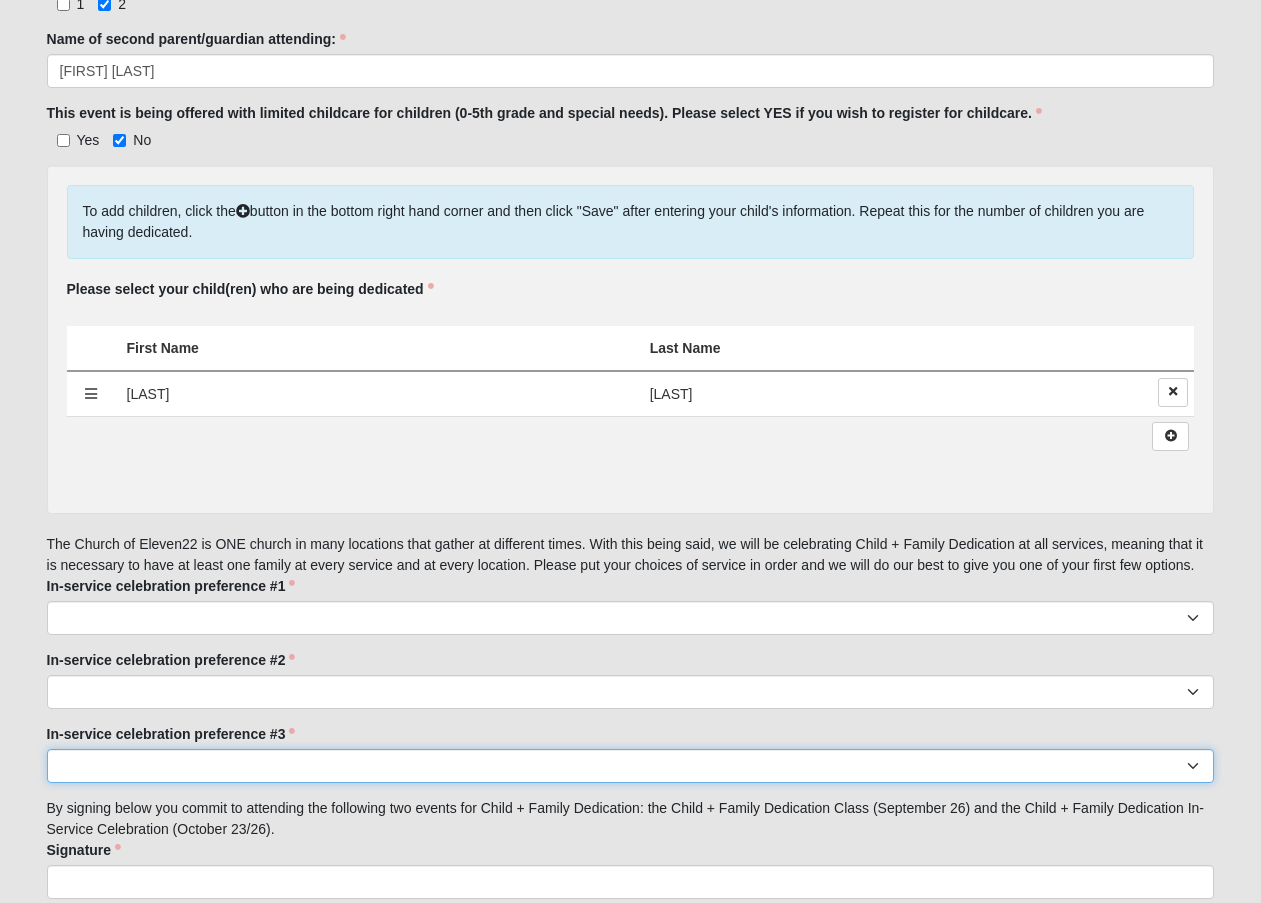 click on "[LOCATION] 9:00
[LOCATION] 11:22
[LOCATION] 9:00
[LOCATION] 11:22
[LOCATION] 7:22
[LOCATION] 9:00
[LOCATION] 11:22
[LOCATION] 9:00
[LOCATION] 11:22
[LOCATION] 9:00
[LOCATION] 11:22
[LOCATION] 9:00
[LOCATION] 11:22
[LOCATION] 9:00
[LOCATION] 11:22
[LOCATION] 9:00
[LOCATION] 11:22
[LOCATION] 7:22
[LOCATION] 9:00
[LOCATION] 11:22
[LOCATION] 9:00
[LOCATION] 11:22
[LOCATION] 9:00
[LOCATION] 11:22" at bounding box center (631, 766) 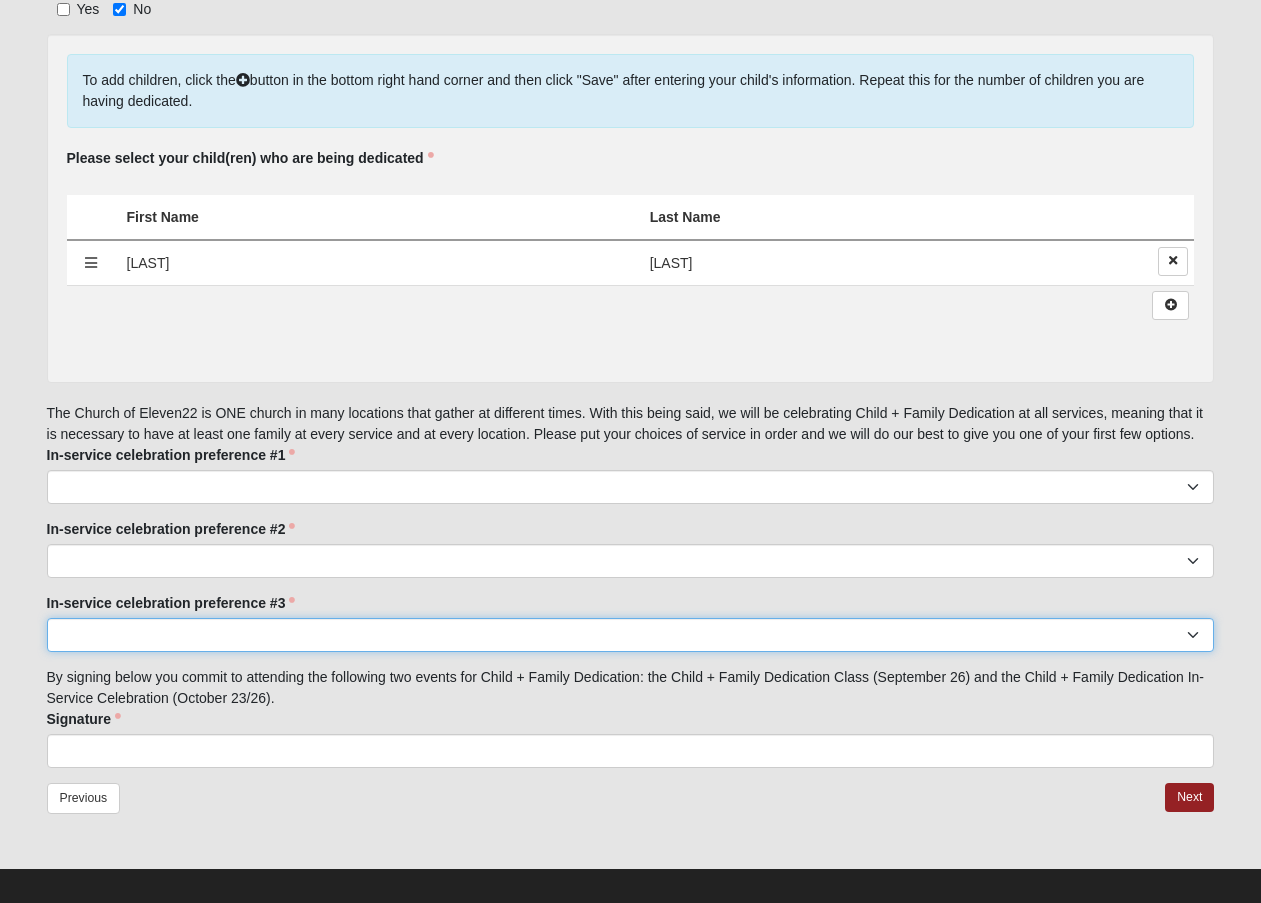 scroll, scrollTop: 1067, scrollLeft: 0, axis: vertical 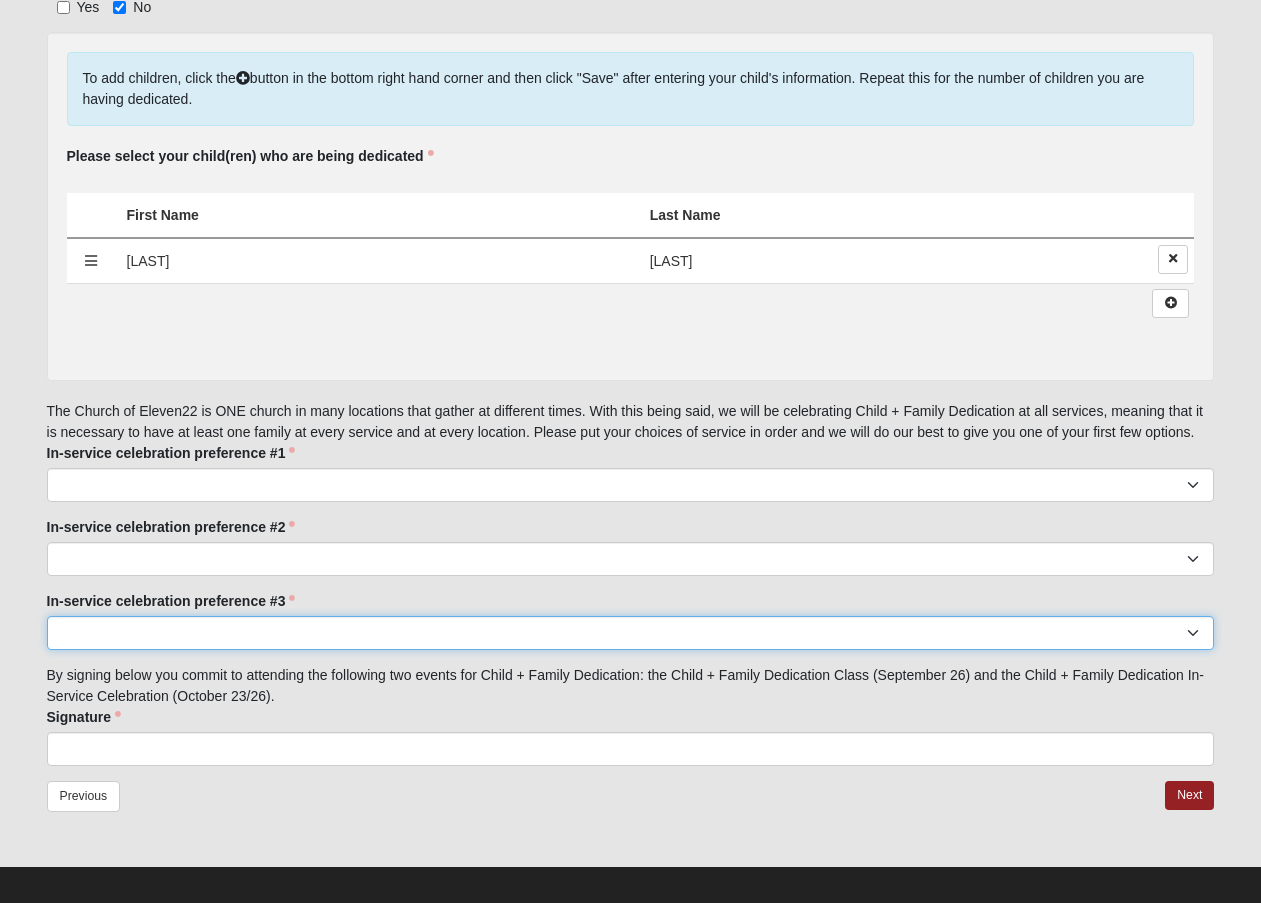 click on "[LOCATION] 9:00
[LOCATION] 11:22
[LOCATION] 9:00
[LOCATION] 11:22
[LOCATION] 7:22
[LOCATION] 9:00
[LOCATION] 11:22
[LOCATION] 9:00
[LOCATION] 11:22
[LOCATION] 9:00
[LOCATION] 11:22
[LOCATION] 9:00
[LOCATION] 11:22
[LOCATION] 9:00
[LOCATION] 11:22
[LOCATION] 9:00
[LOCATION] 11:22
[LOCATION] 7:22
[LOCATION] 9:00
[LOCATION] 11:22
[LOCATION] 9:00
[LOCATION] 11:22
[LOCATION] 9:00
[LOCATION] 11:22" at bounding box center (631, 633) 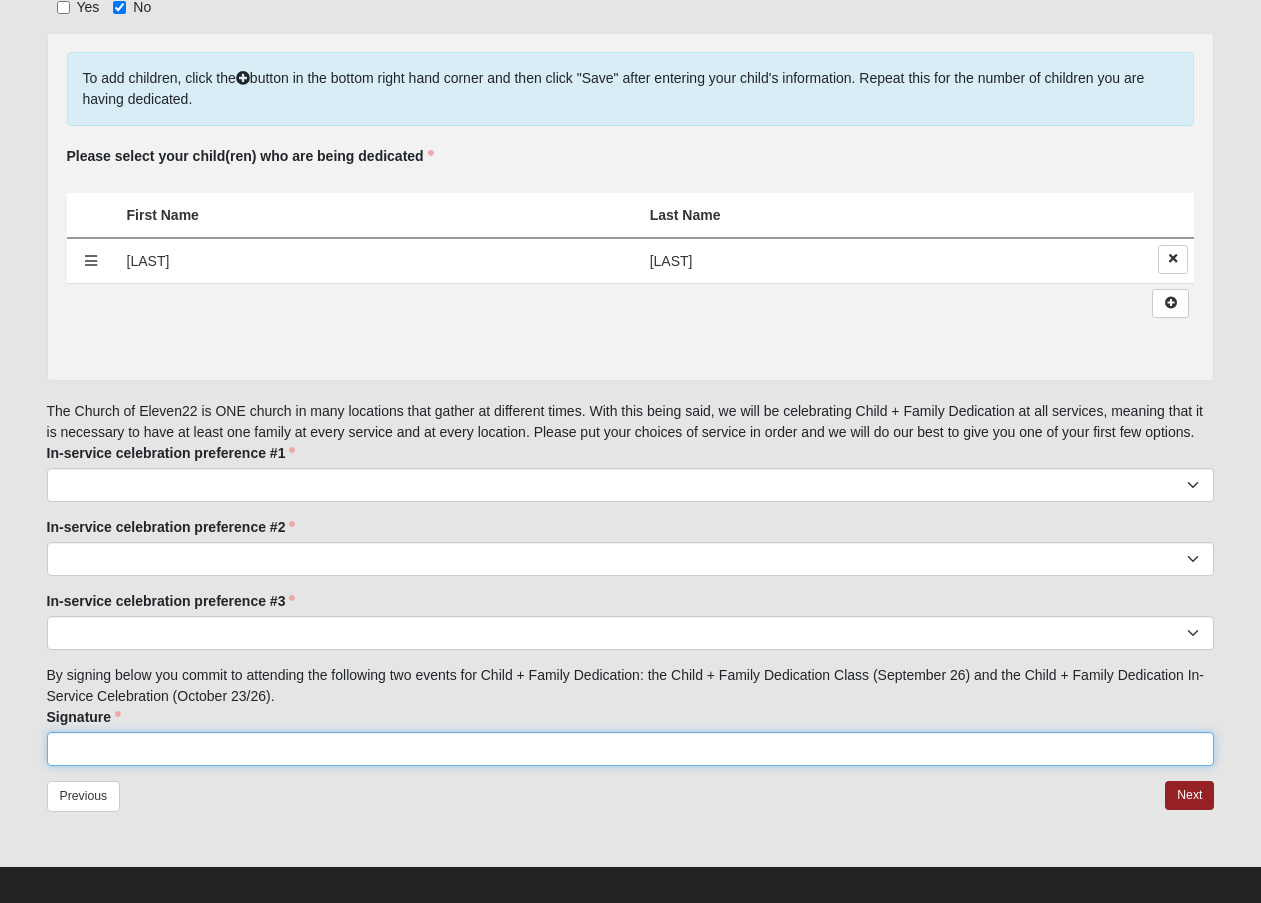 click on "Signature" at bounding box center [631, 749] 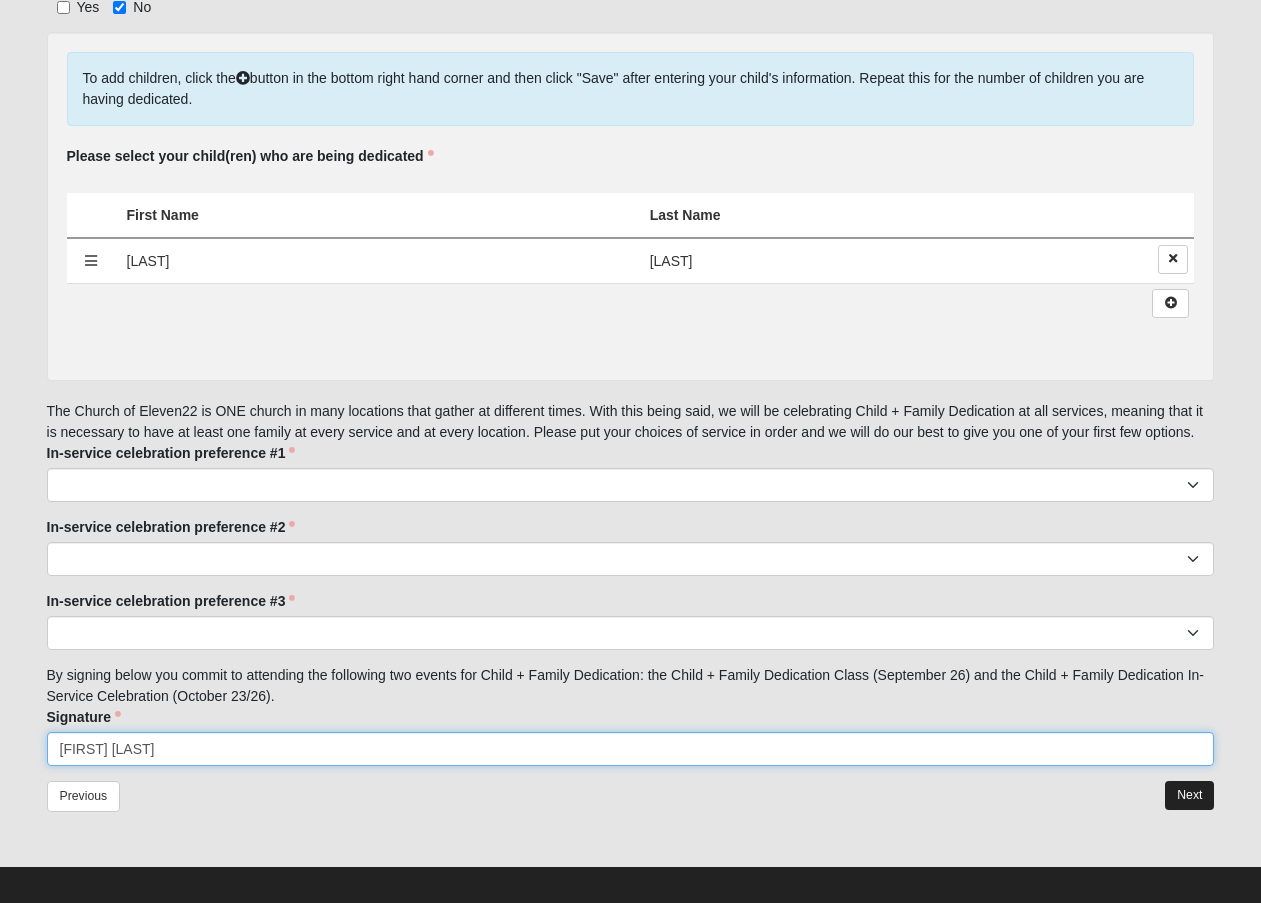 type on "[FIRST] [LAST]" 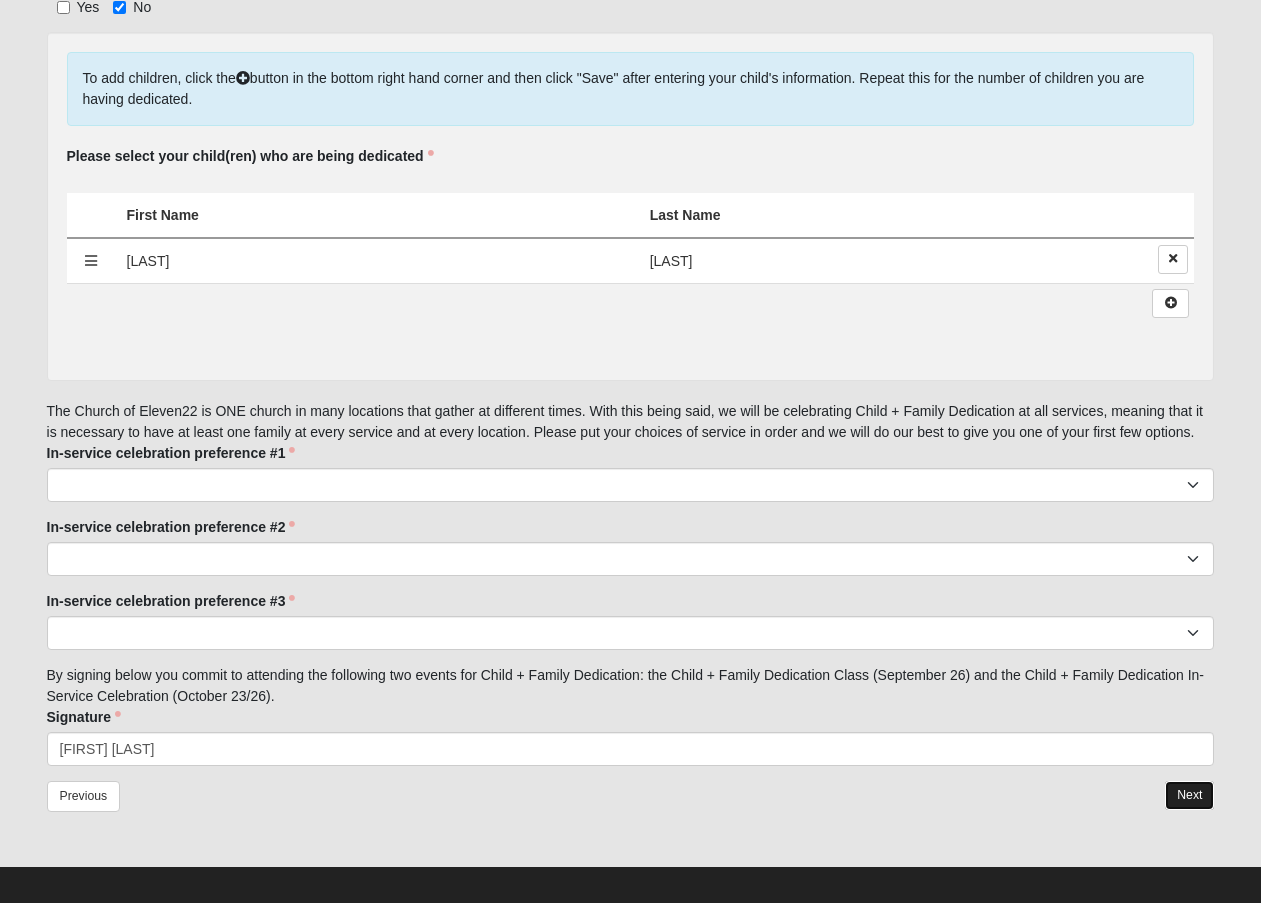 click on "Next" at bounding box center [1189, 795] 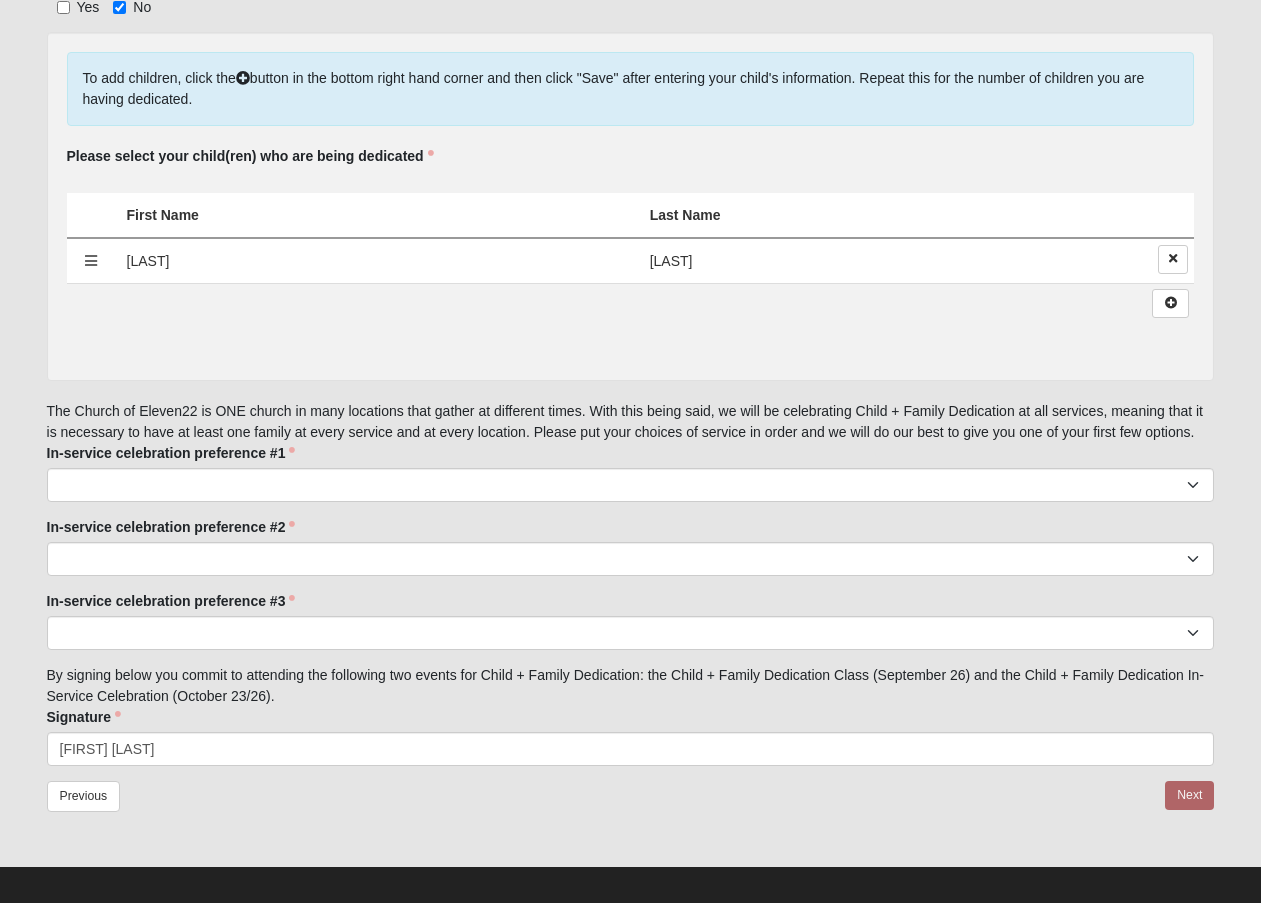 scroll, scrollTop: 0, scrollLeft: 0, axis: both 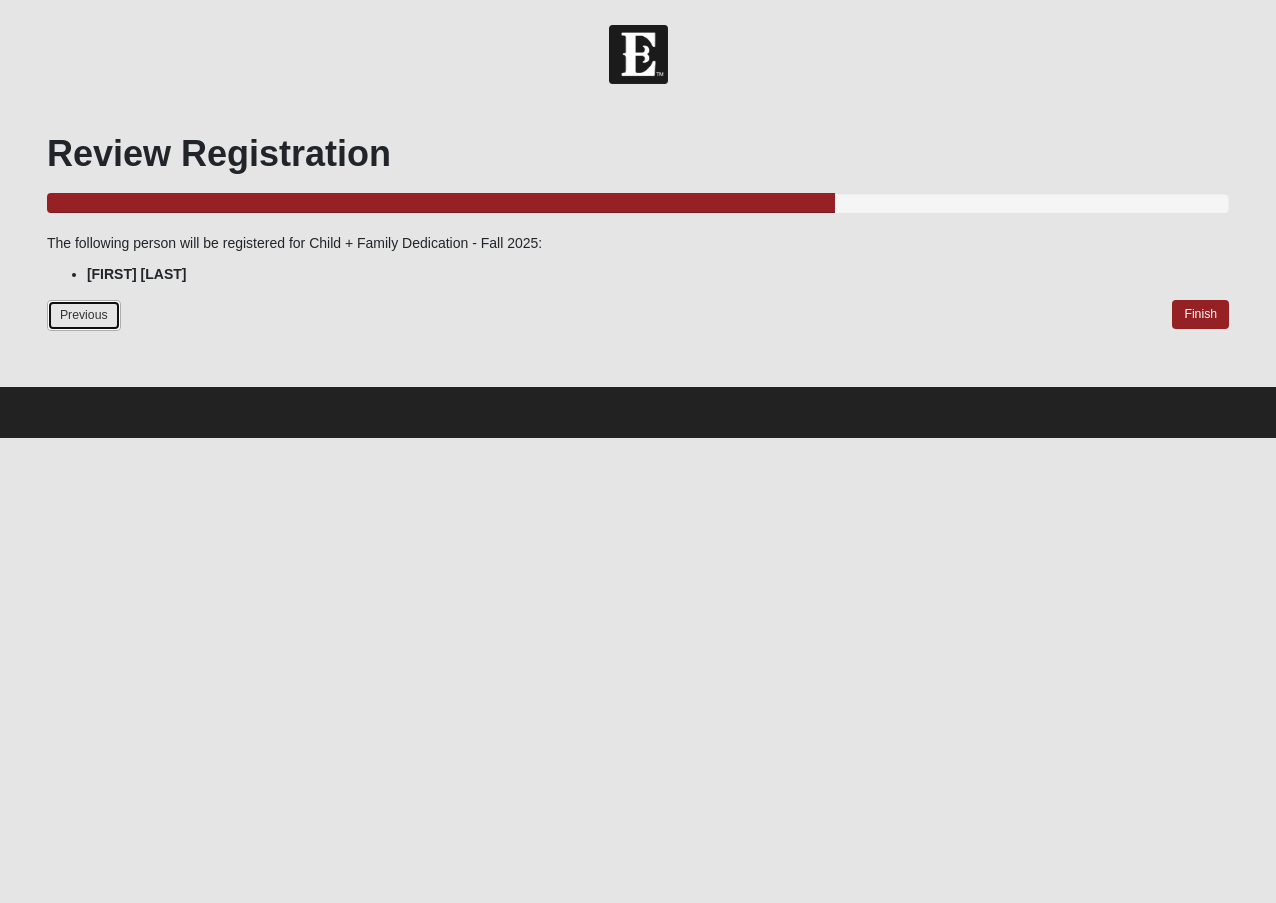 click on "Previous" at bounding box center (84, 315) 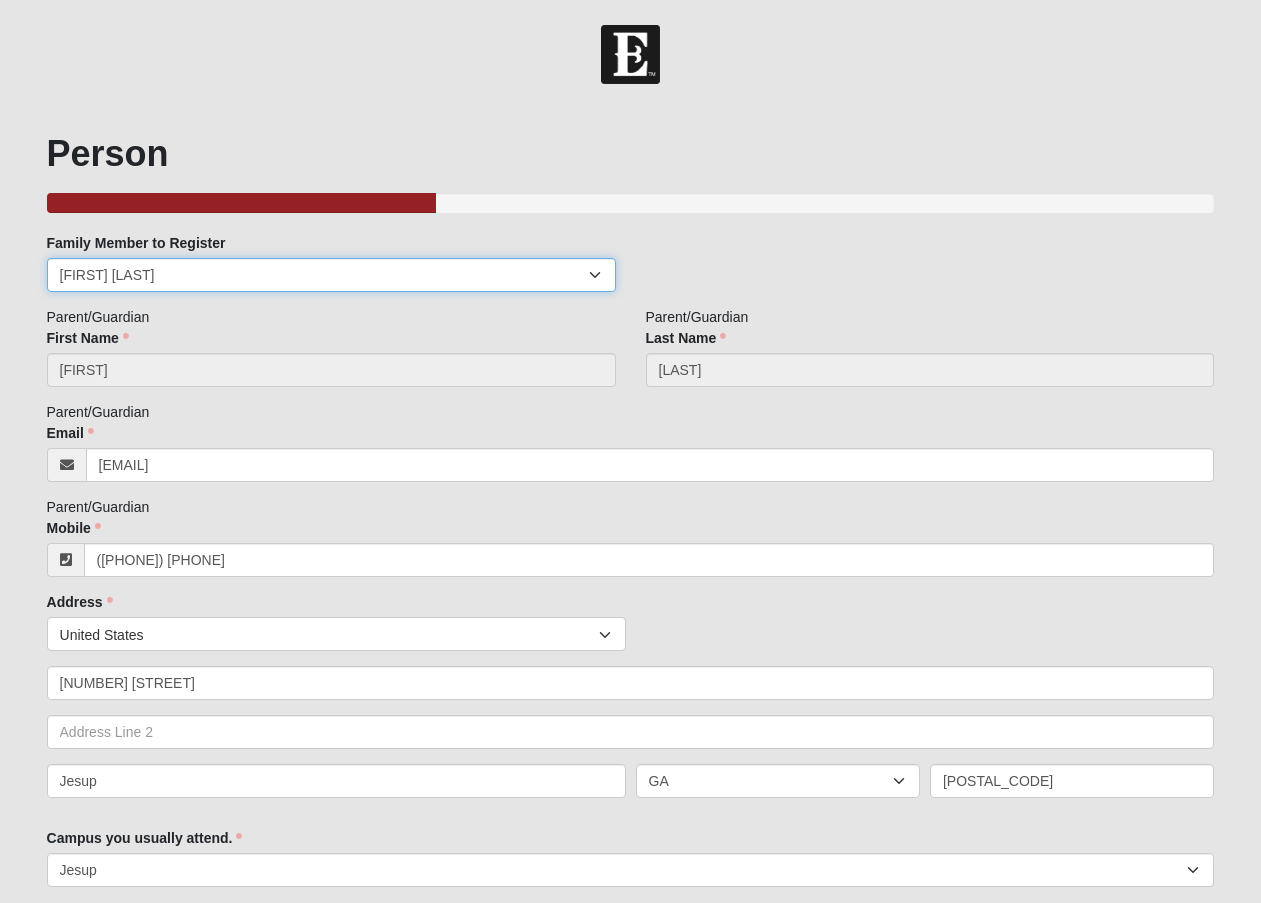 click on "[FIRST] [LAST]" at bounding box center (331, 275) 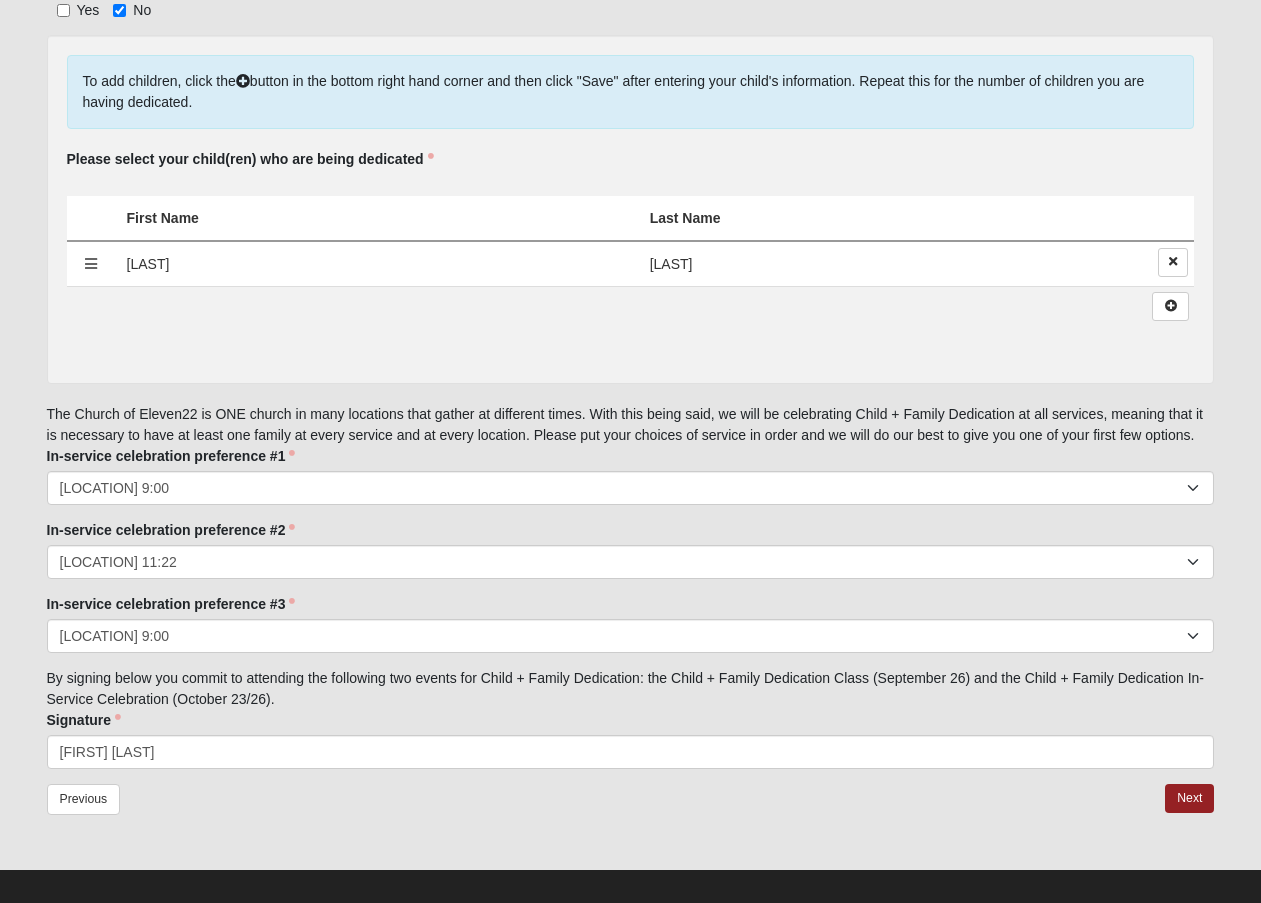scroll, scrollTop: 1082, scrollLeft: 0, axis: vertical 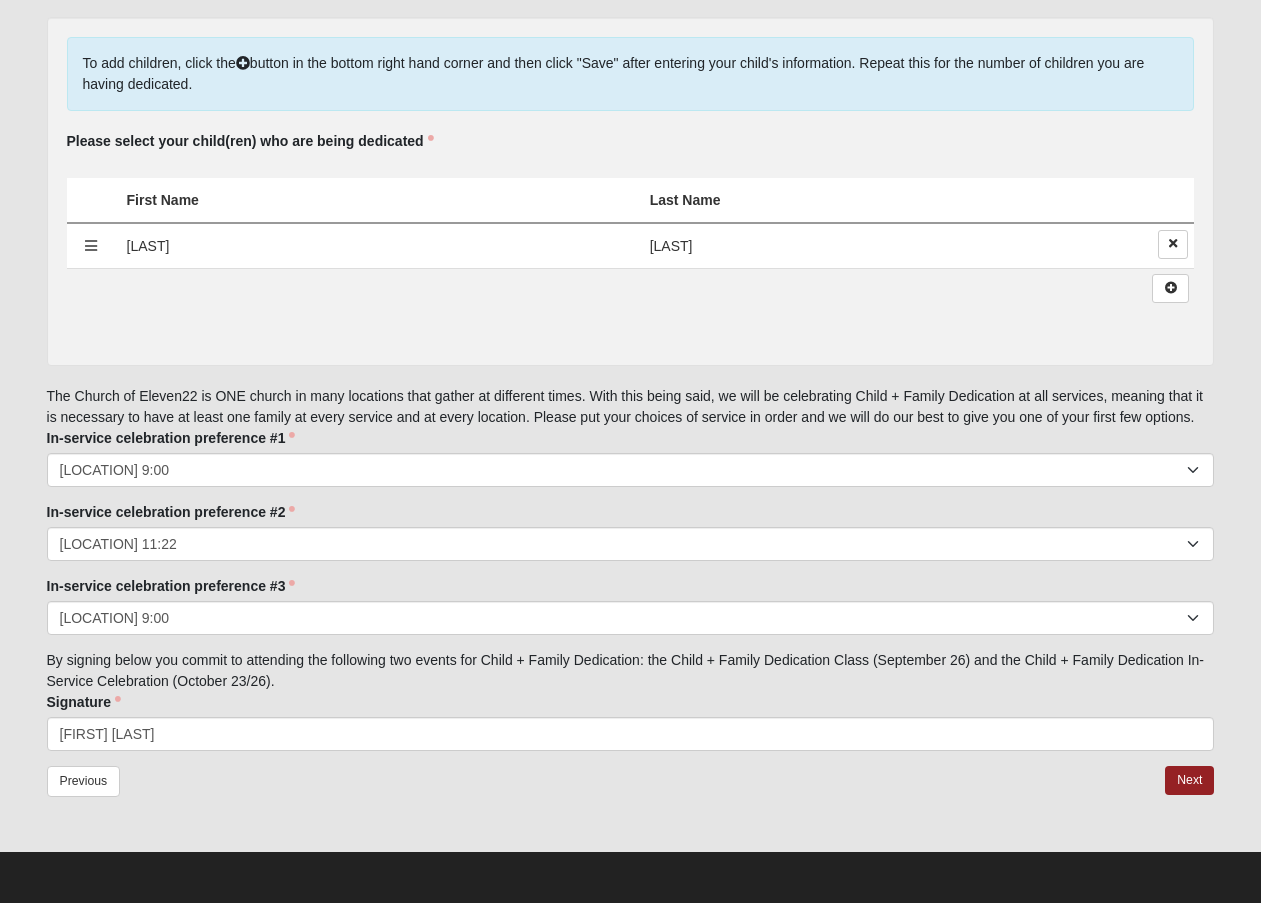 click on "33.333333333333333333333333330% Complete
Family Member to Register
[FIRST] [LAST]
Parent/Guardian
First Name
[FIRST]
First Name is required.
Parent/Guardian
Last Name
[LAST]
Last Name is required.
Parent/Guardian" at bounding box center [631, -64] 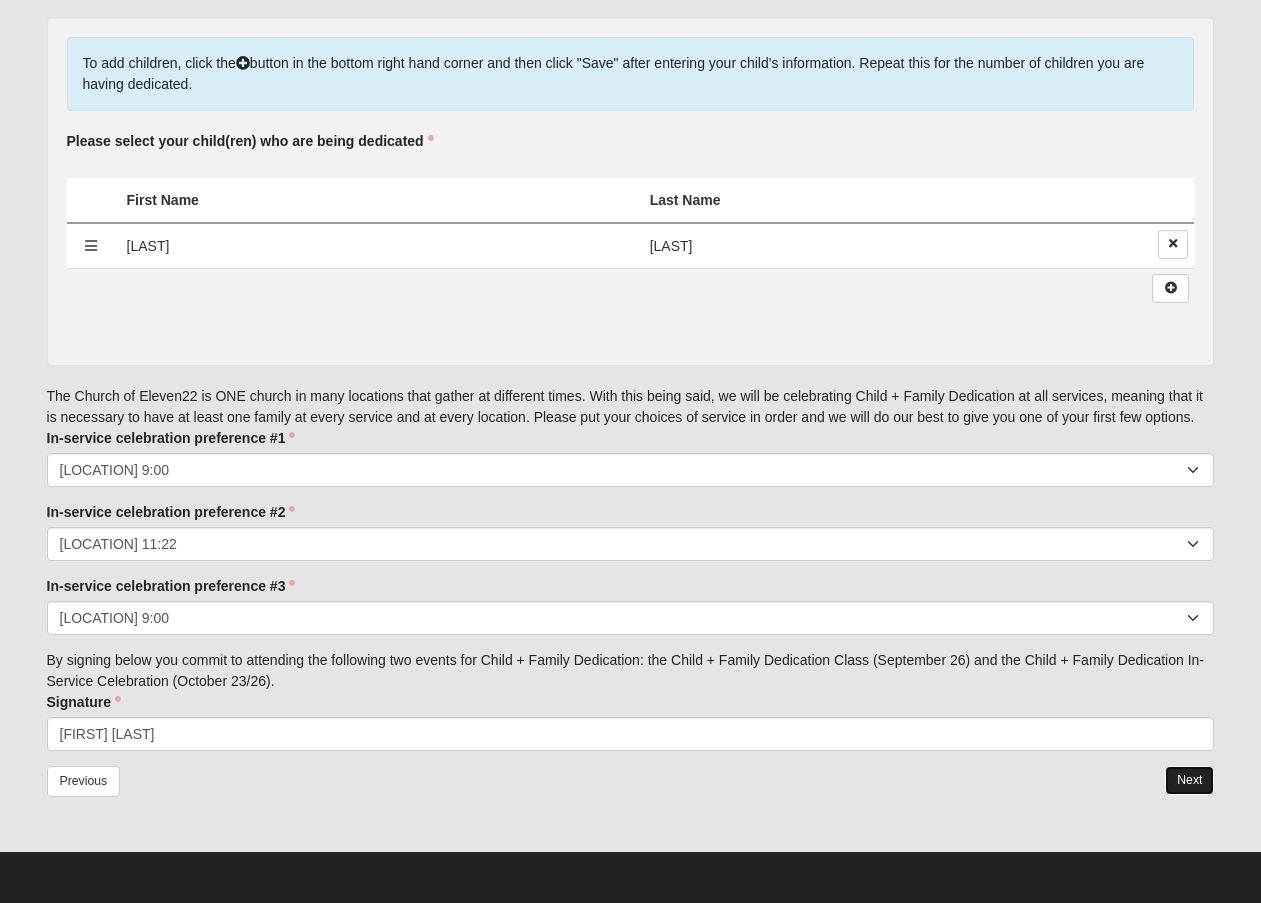 click on "Next" at bounding box center [1189, 780] 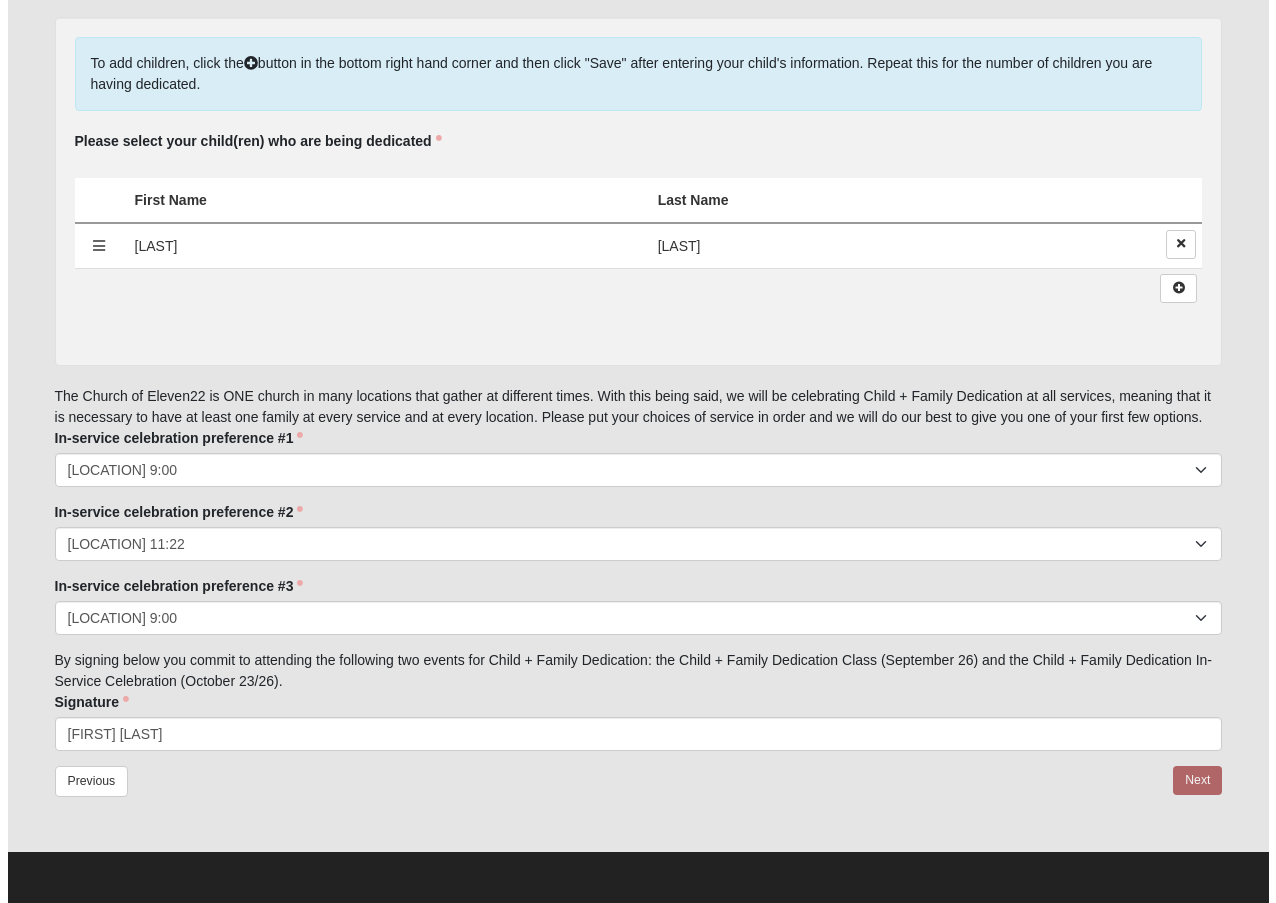 scroll, scrollTop: 0, scrollLeft: 0, axis: both 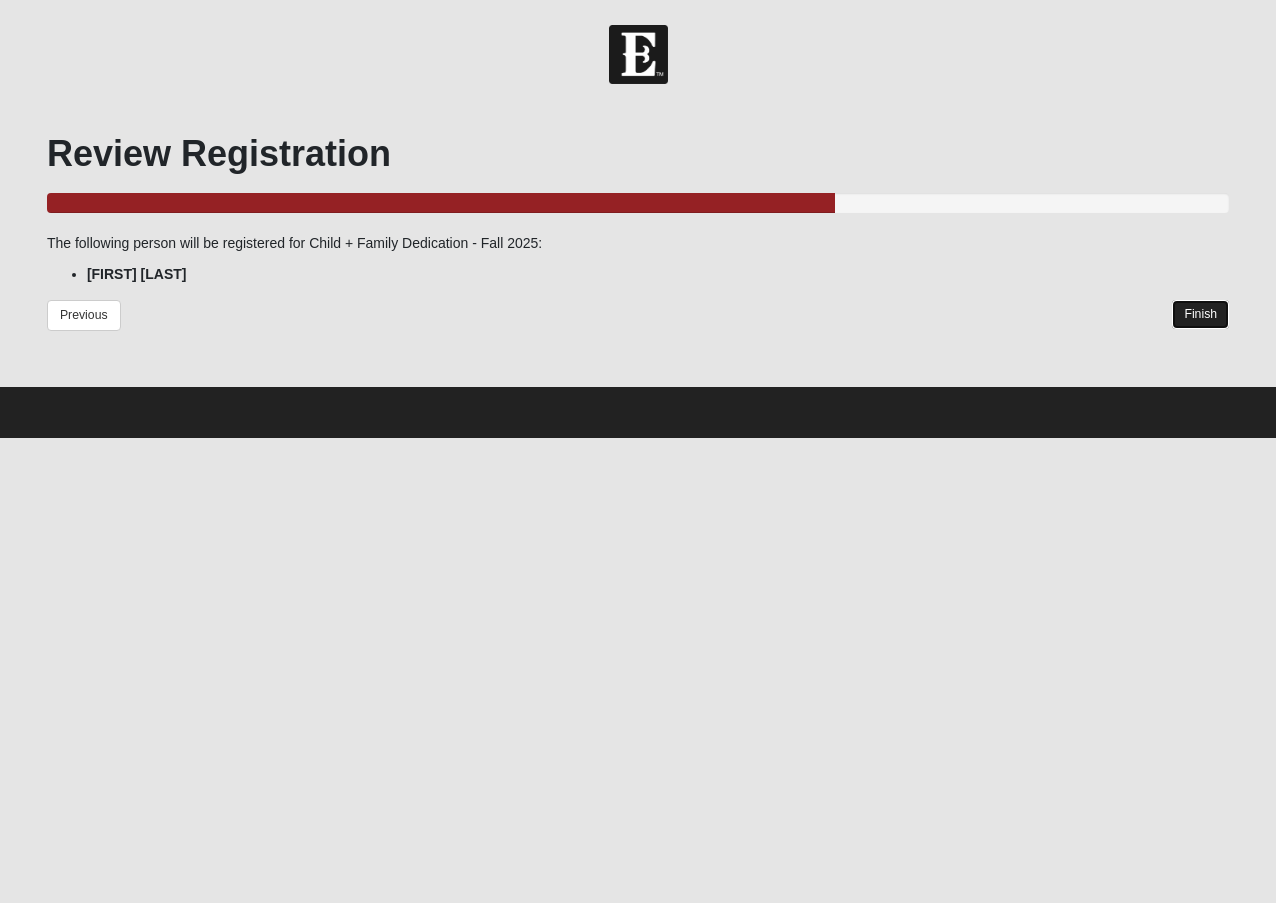 click on "Finish" at bounding box center [1200, 314] 